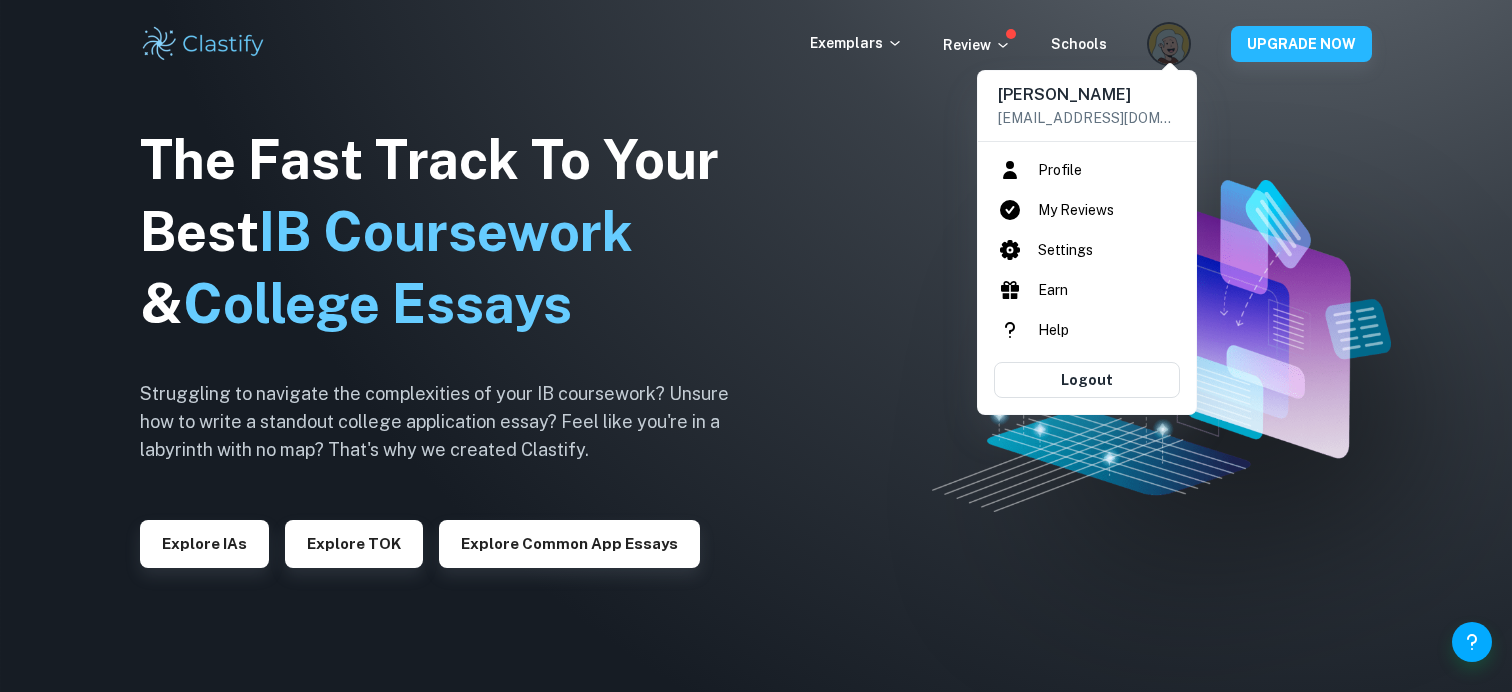 scroll, scrollTop: 0, scrollLeft: 0, axis: both 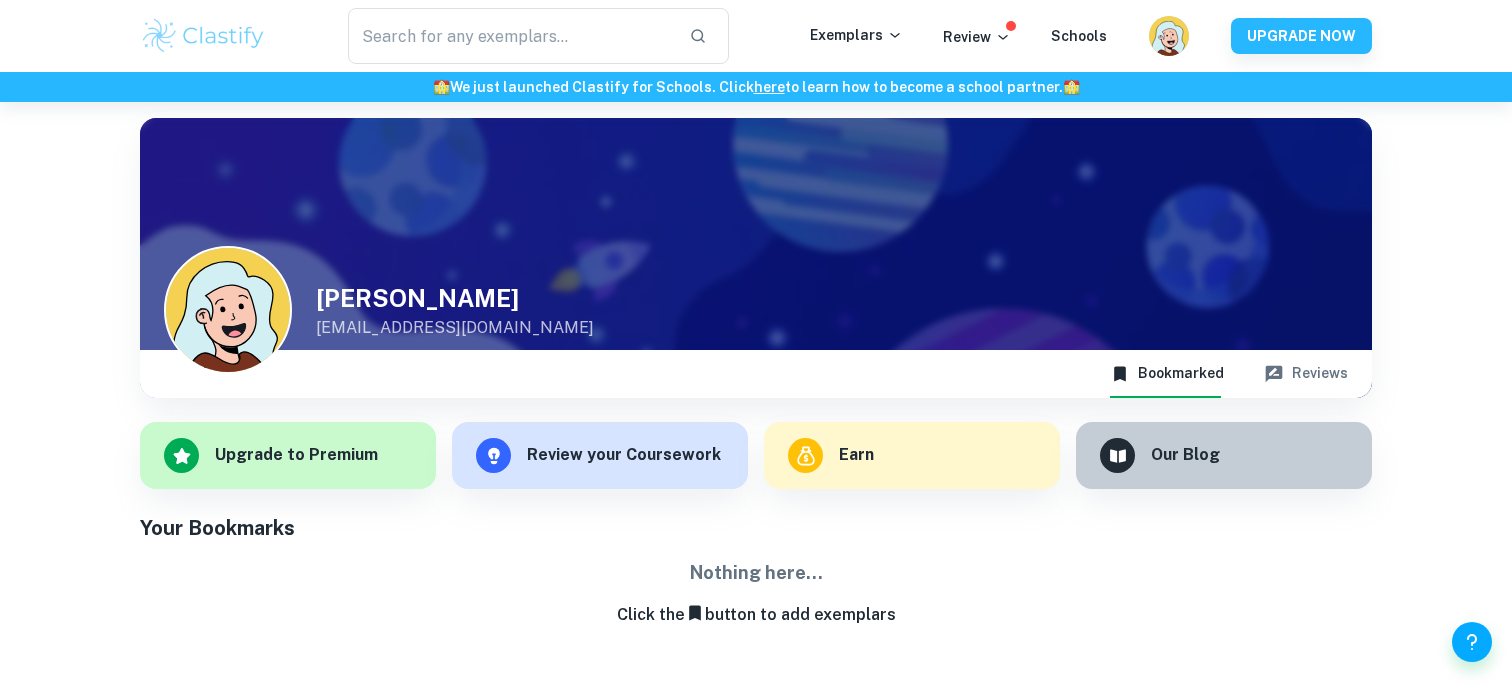 click on "Reviews" at bounding box center (1306, 374) 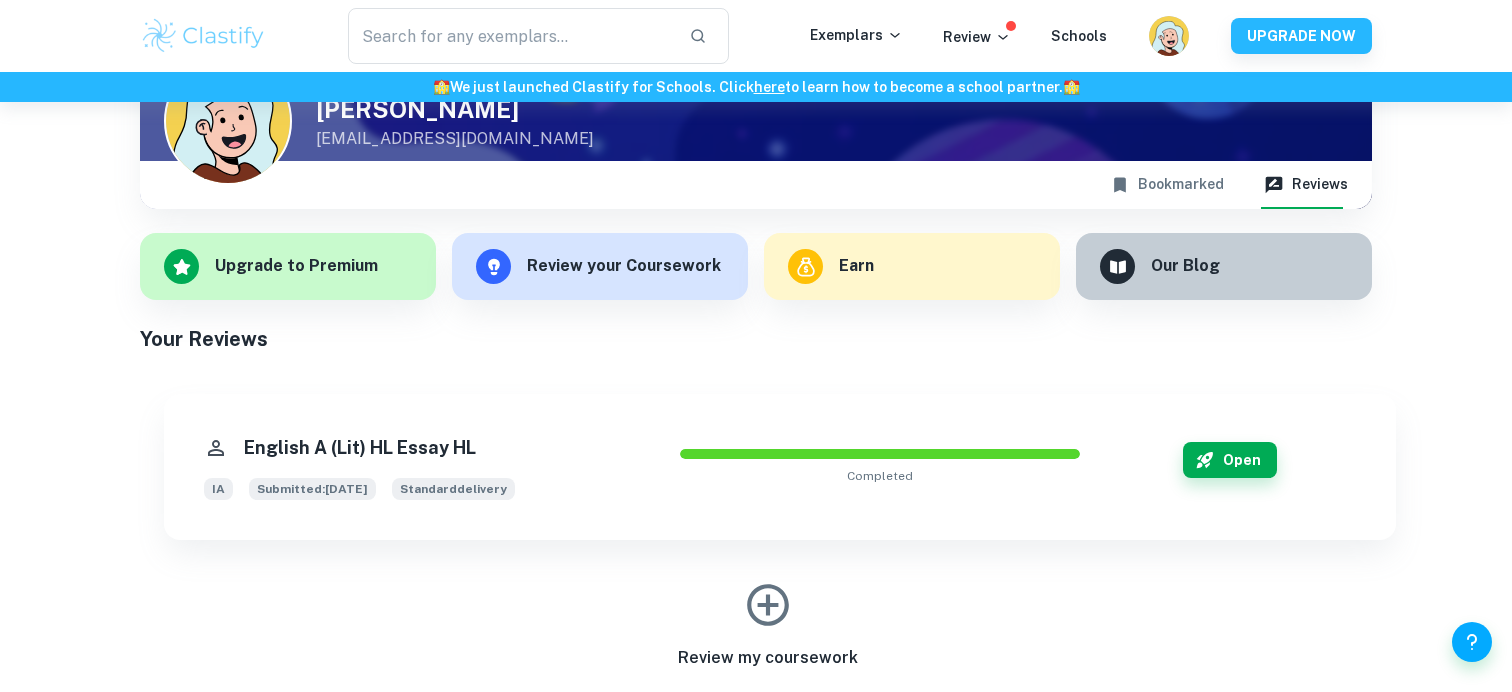 scroll, scrollTop: 191, scrollLeft: 0, axis: vertical 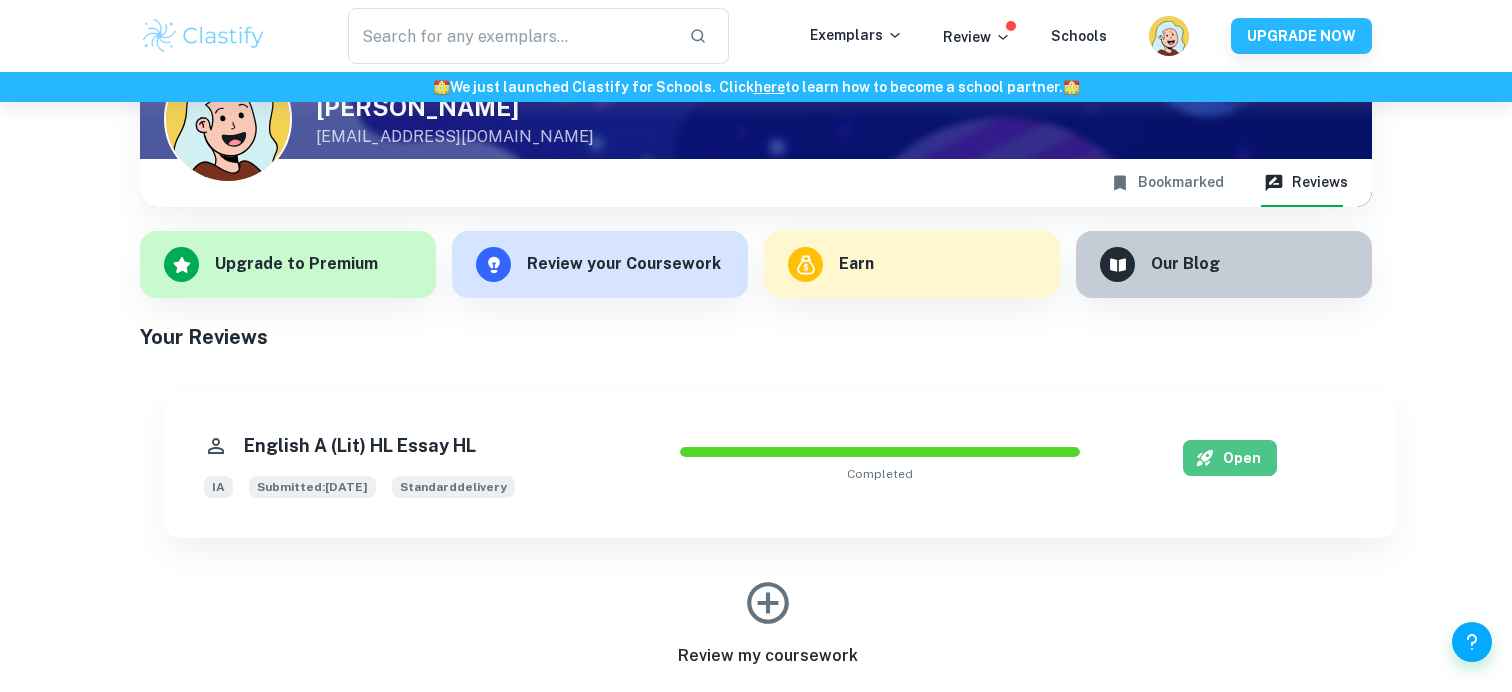 click on "Open" at bounding box center [1230, 458] 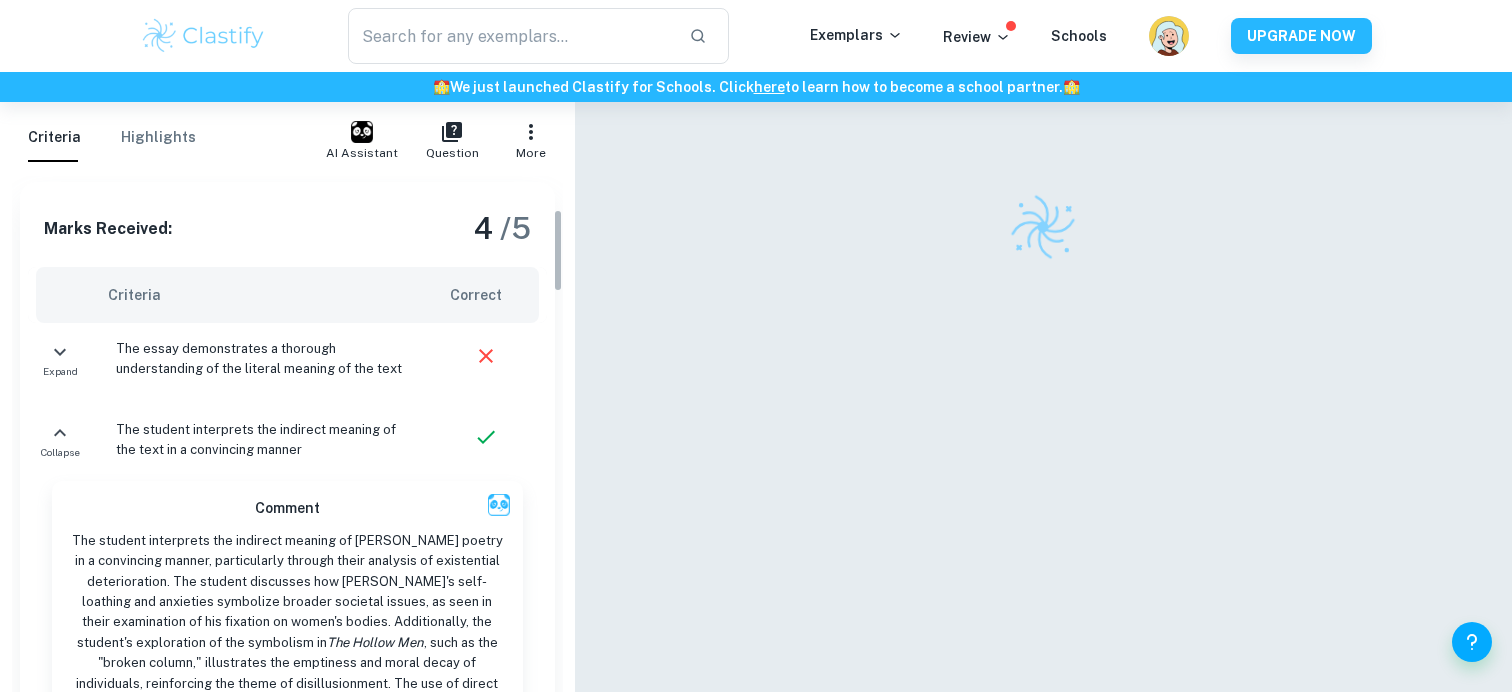 scroll, scrollTop: 277, scrollLeft: 0, axis: vertical 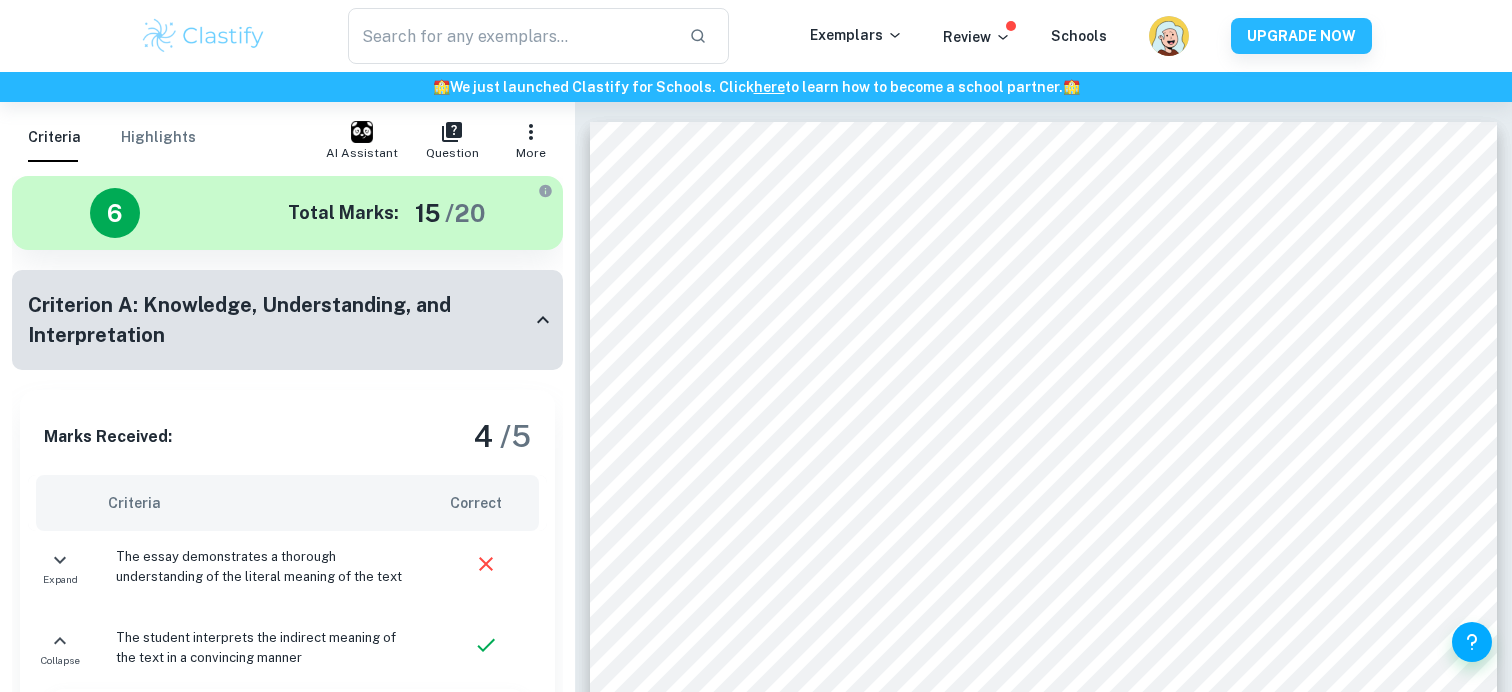 click on "Criterion A: Knowledge, Understanding, and Interpretation" at bounding box center [279, 320] 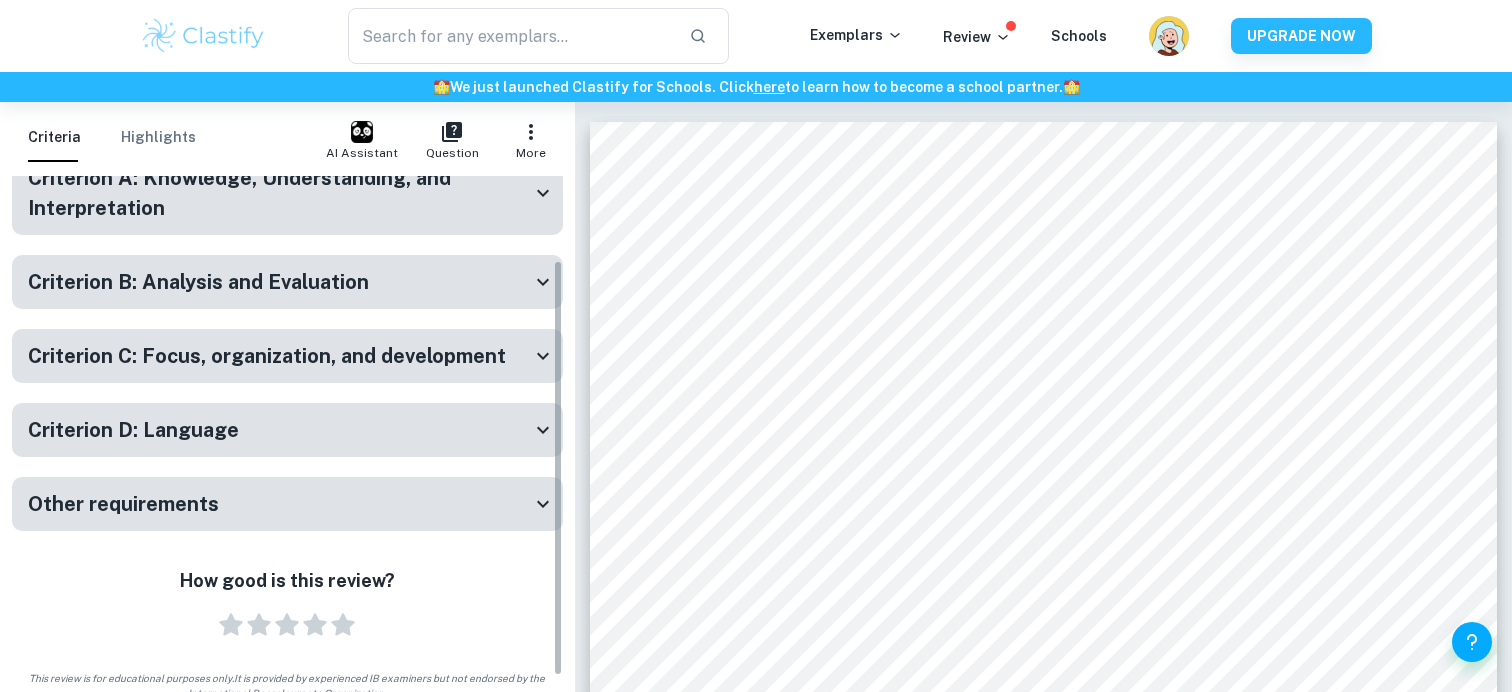 click on "Criterion C: Focus, organization, and development" at bounding box center (287, 356) 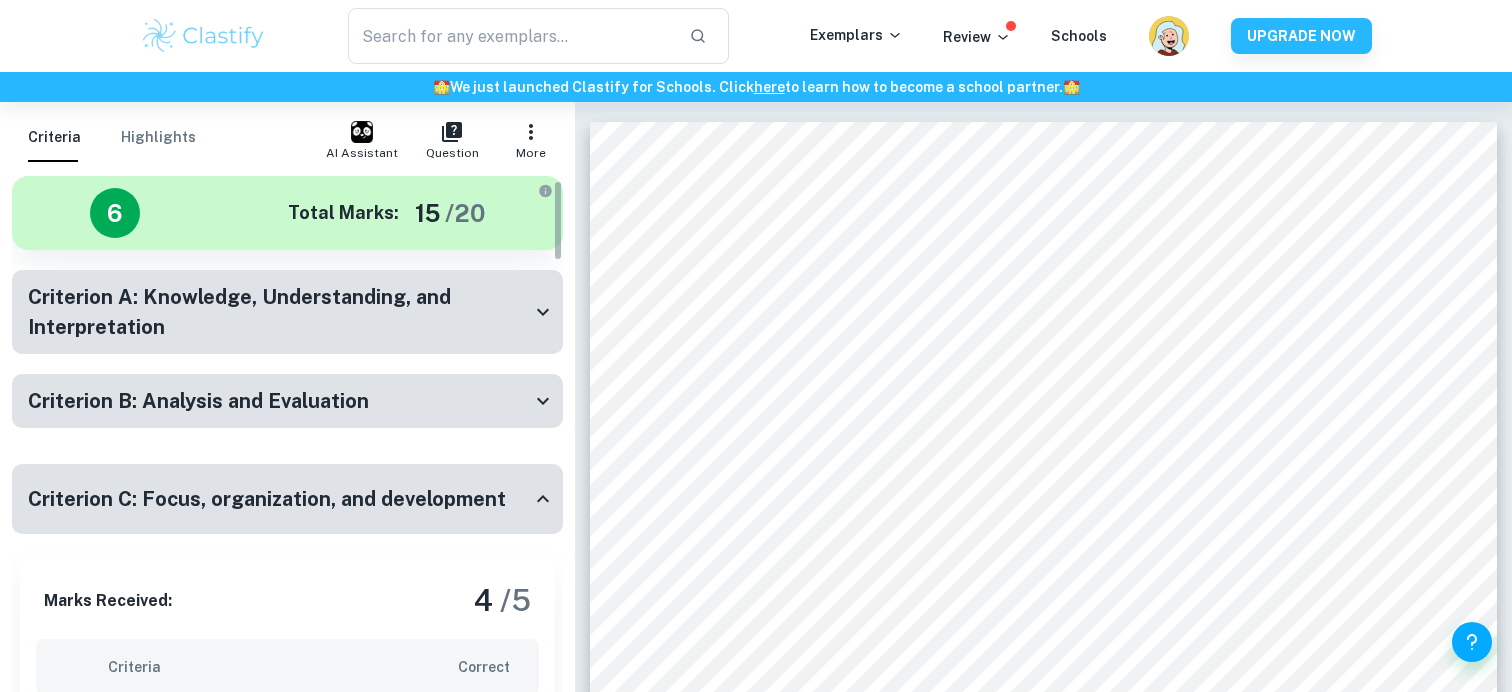 scroll, scrollTop: 124, scrollLeft: 0, axis: vertical 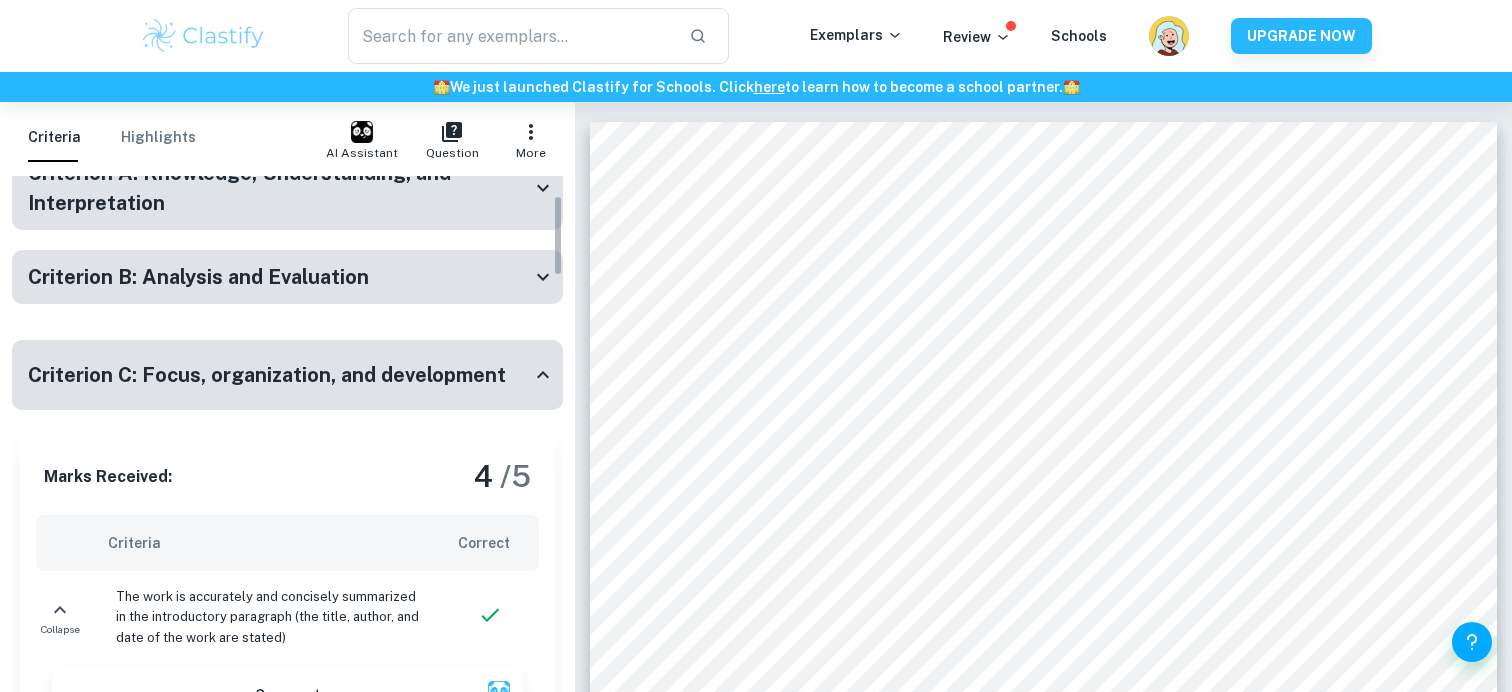 click on "Criterion C: Focus, organization, and development" at bounding box center [267, 375] 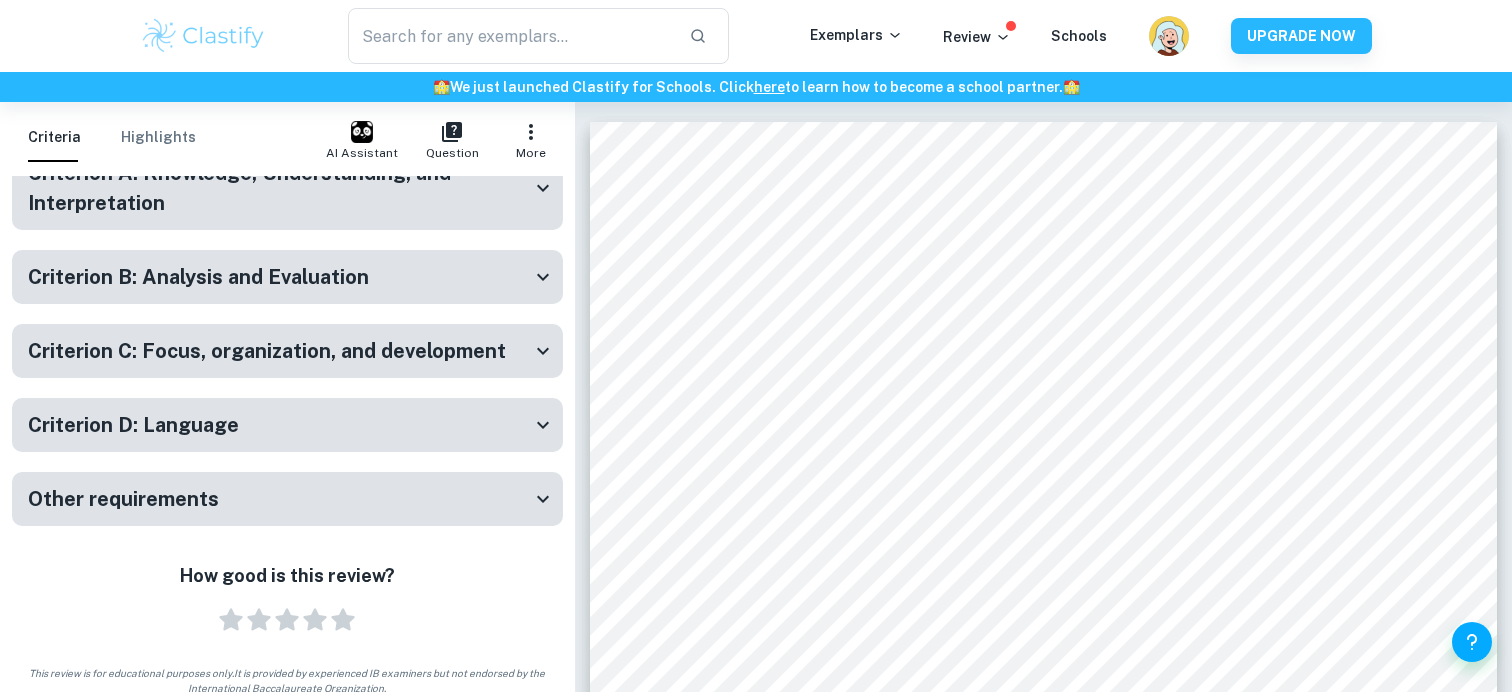 click on "Criterion B: Analysis and Evaluation" at bounding box center (279, 277) 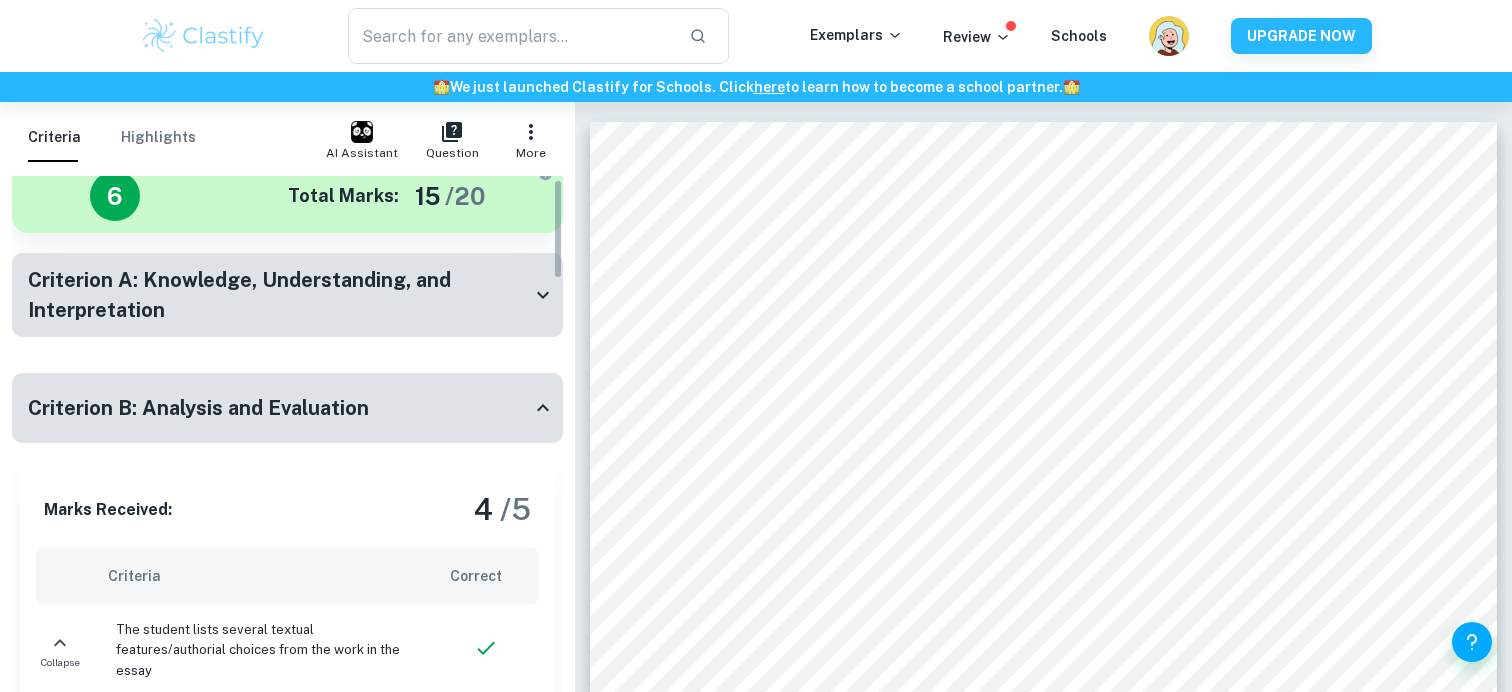 click on "Criterion B: Analysis and Evaluation" at bounding box center (279, 408) 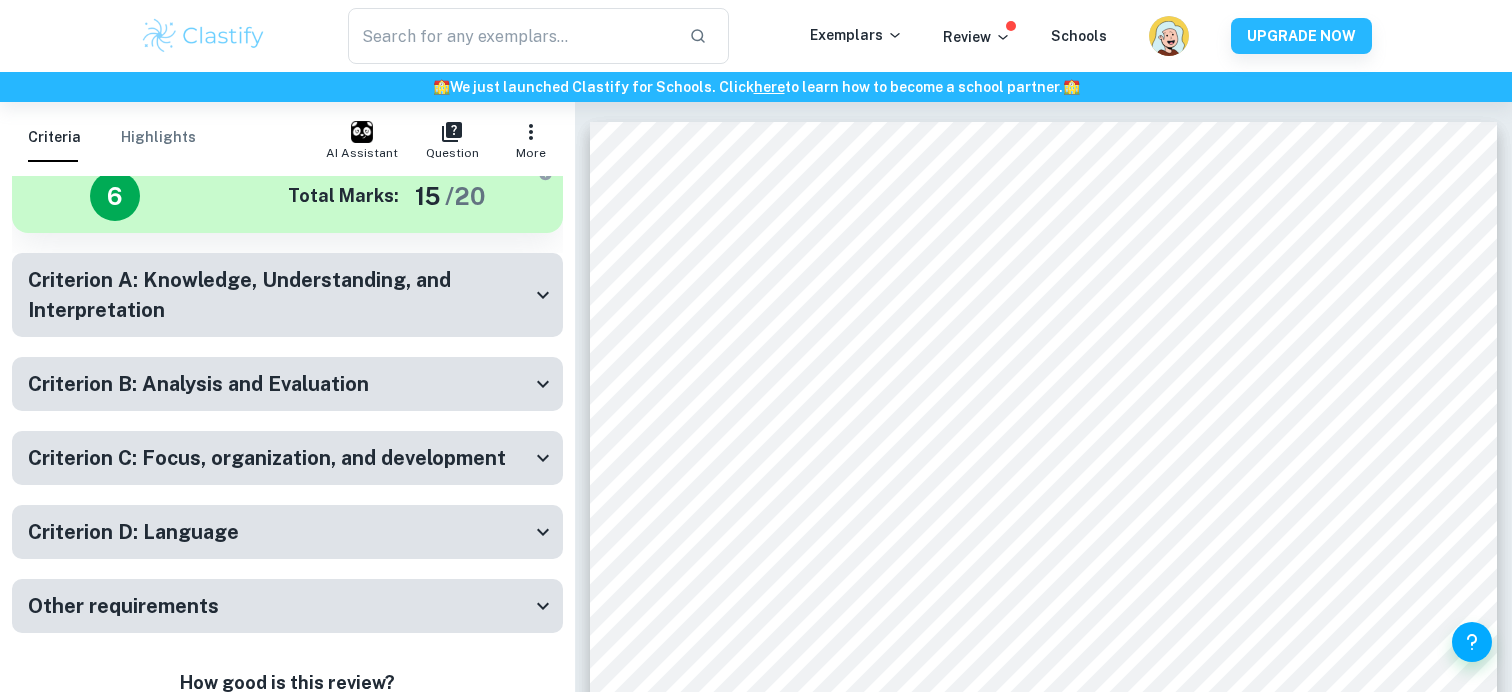 scroll, scrollTop: 131, scrollLeft: 0, axis: vertical 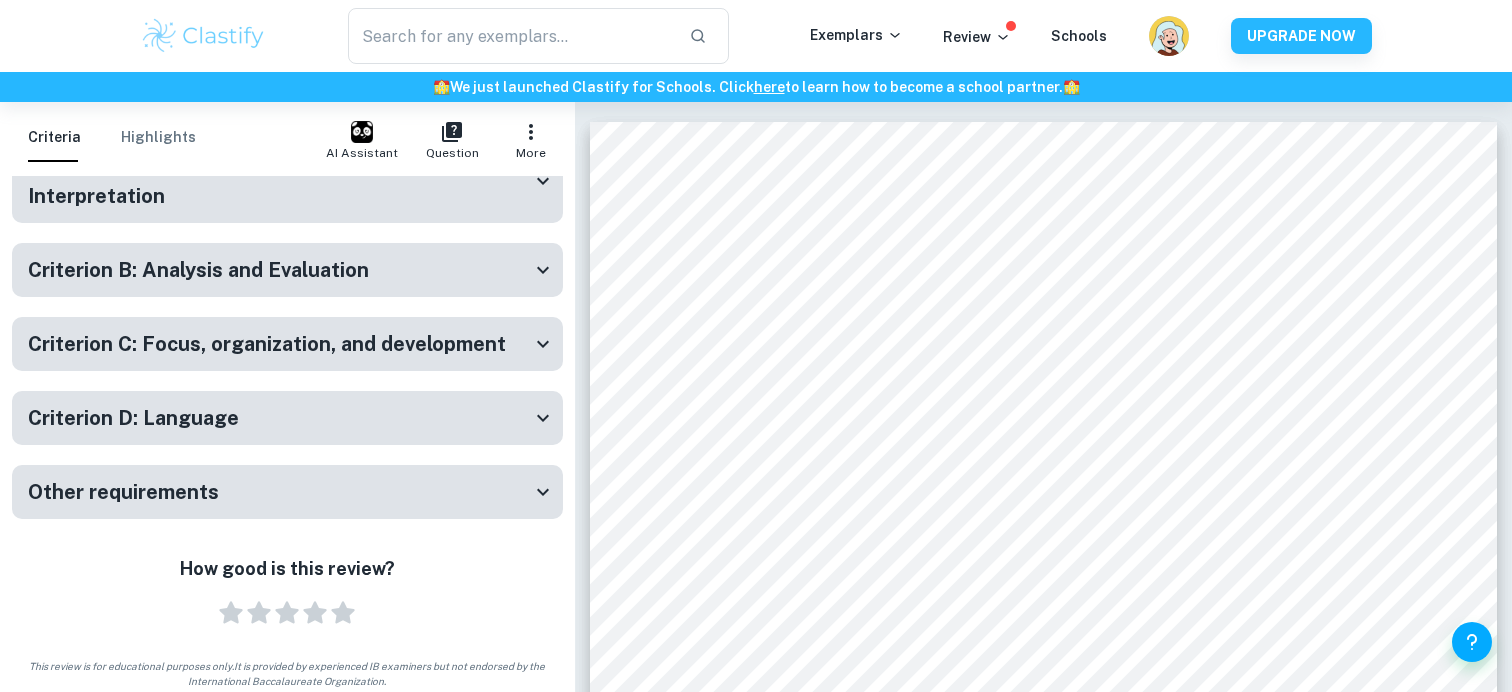 click on "Criterion D: Language" at bounding box center (287, 418) 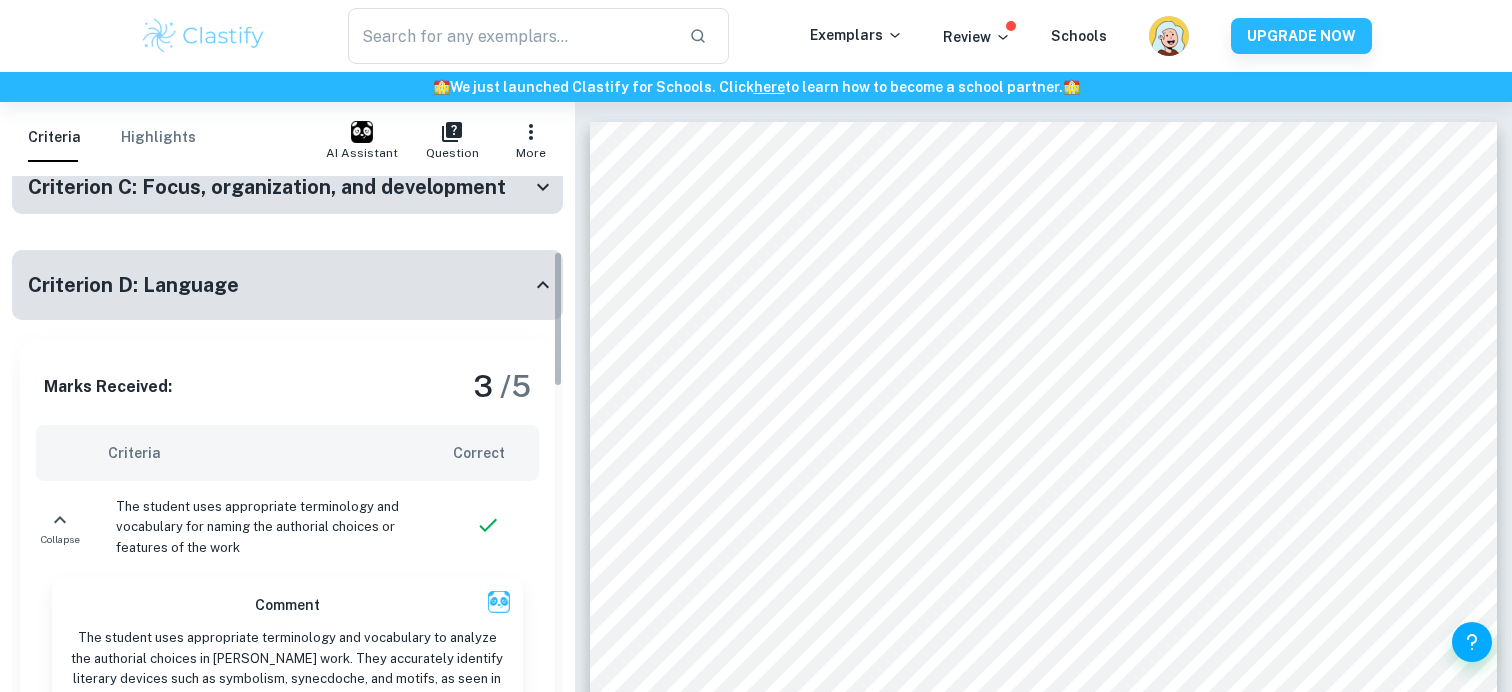 scroll, scrollTop: 286, scrollLeft: 0, axis: vertical 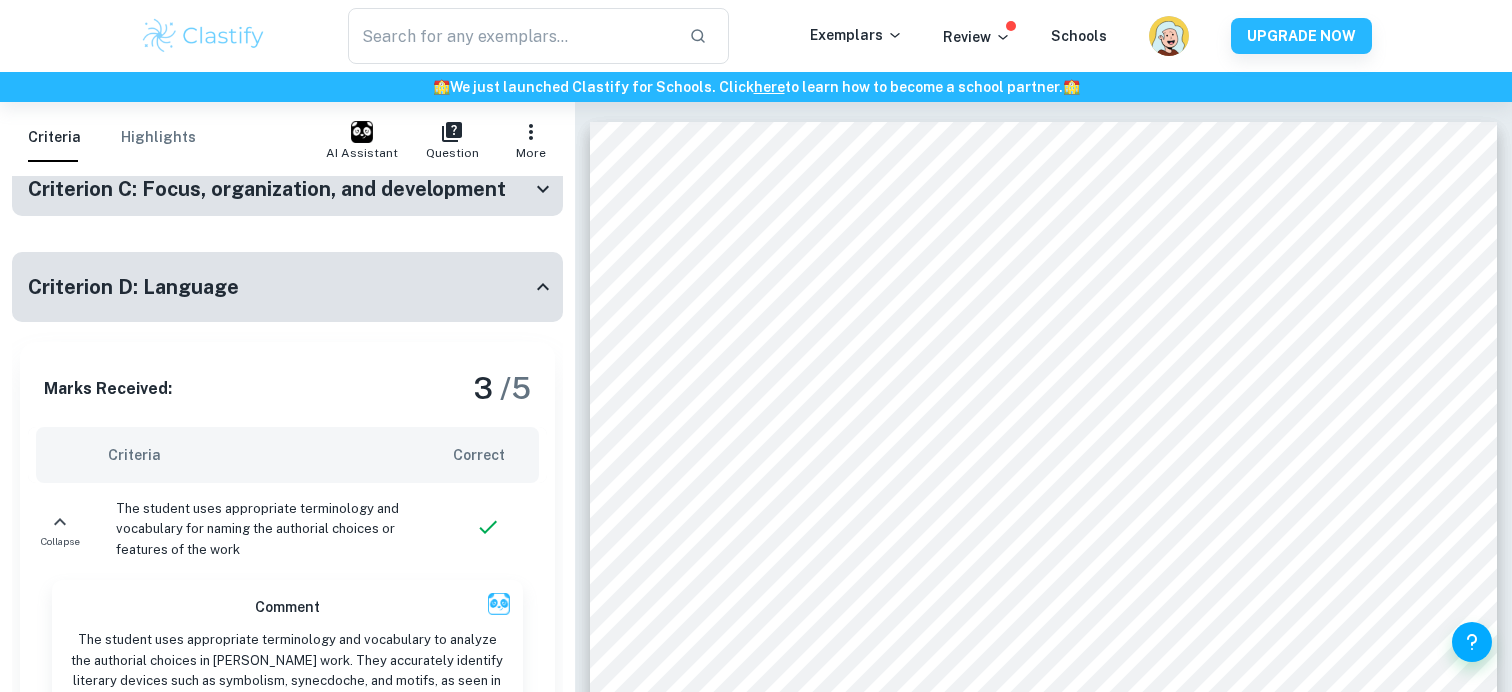 click on "Criterion D: Language" at bounding box center [279, 287] 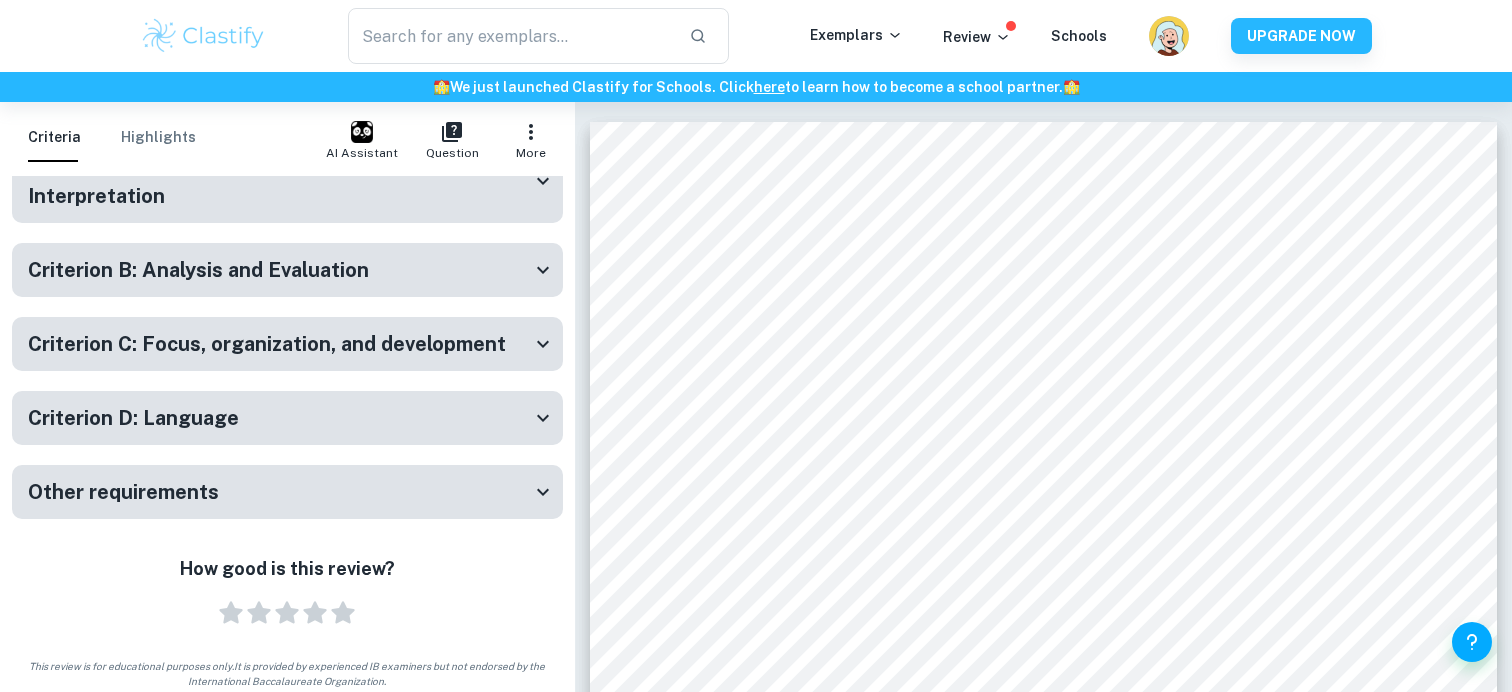 scroll, scrollTop: 27, scrollLeft: 0, axis: vertical 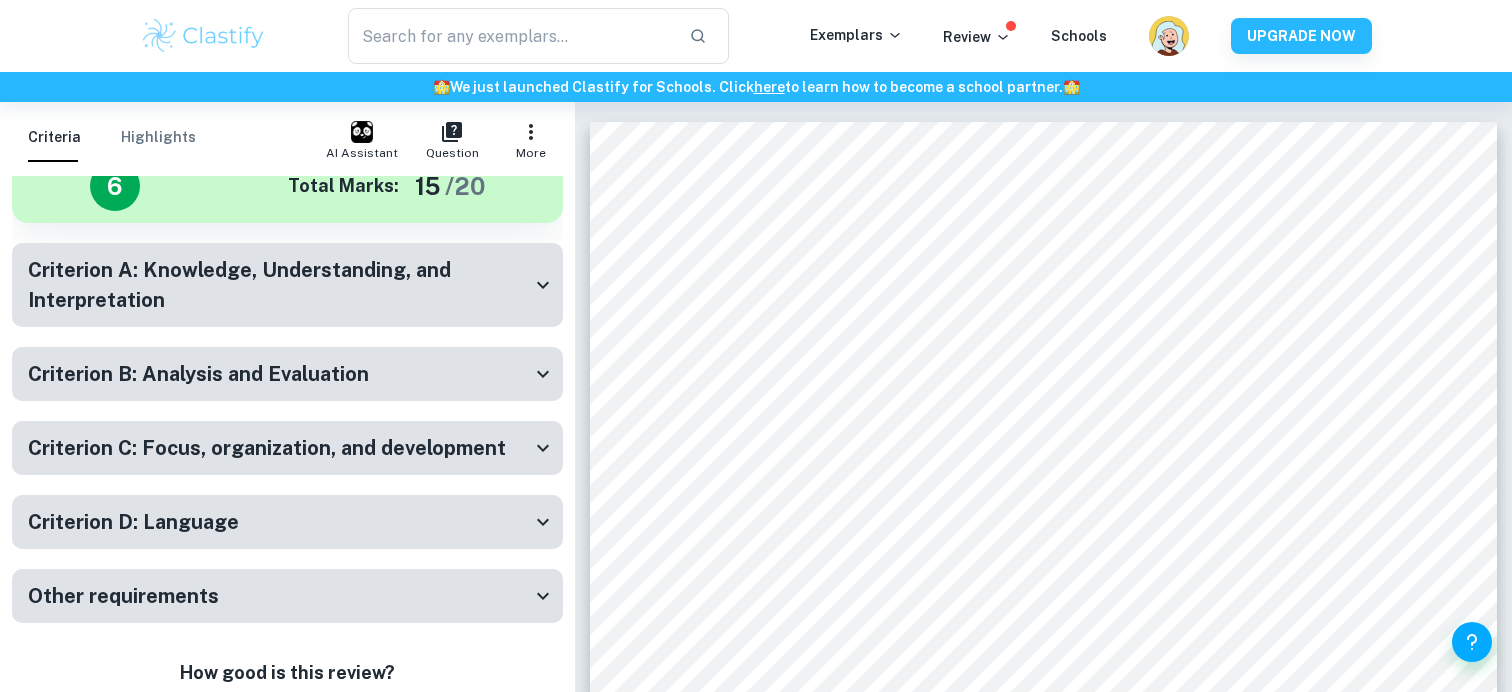 click on "Criterion D: Language" at bounding box center (279, 522) 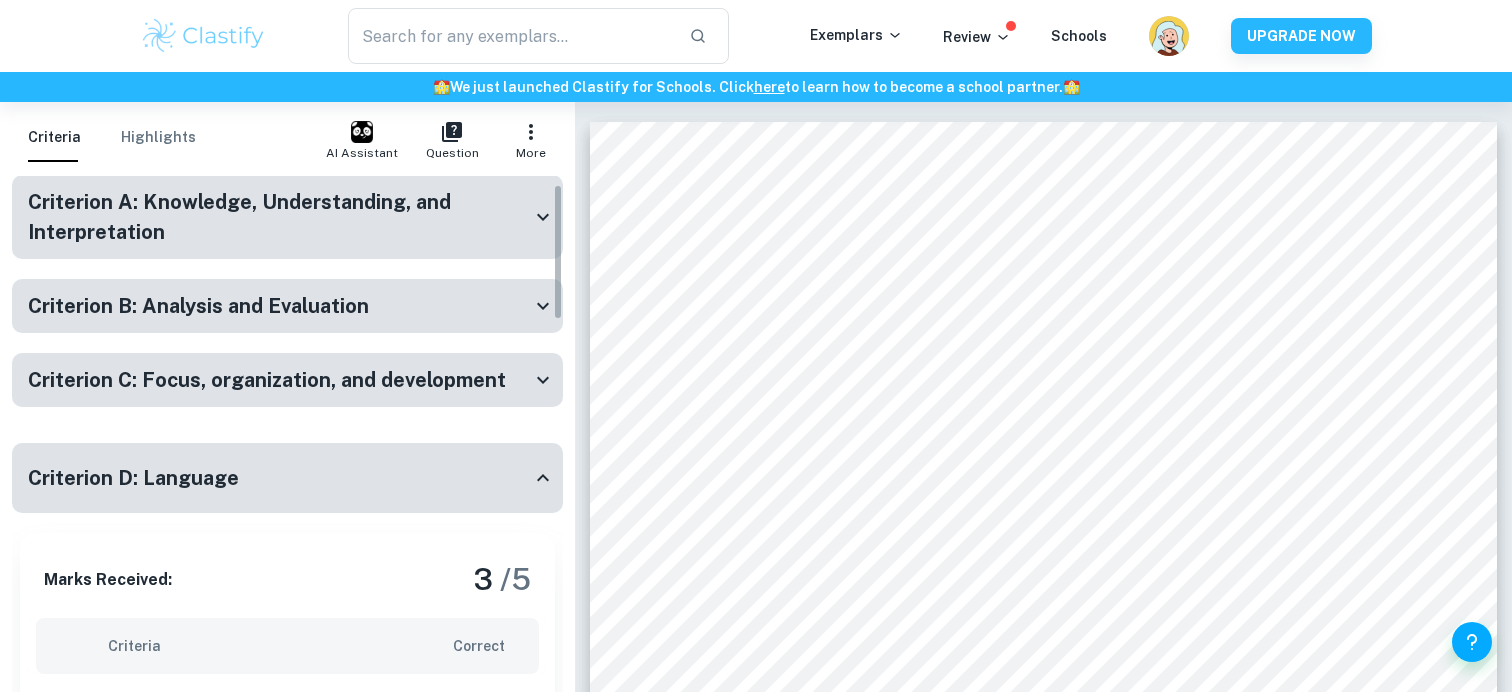 scroll, scrollTop: 0, scrollLeft: 0, axis: both 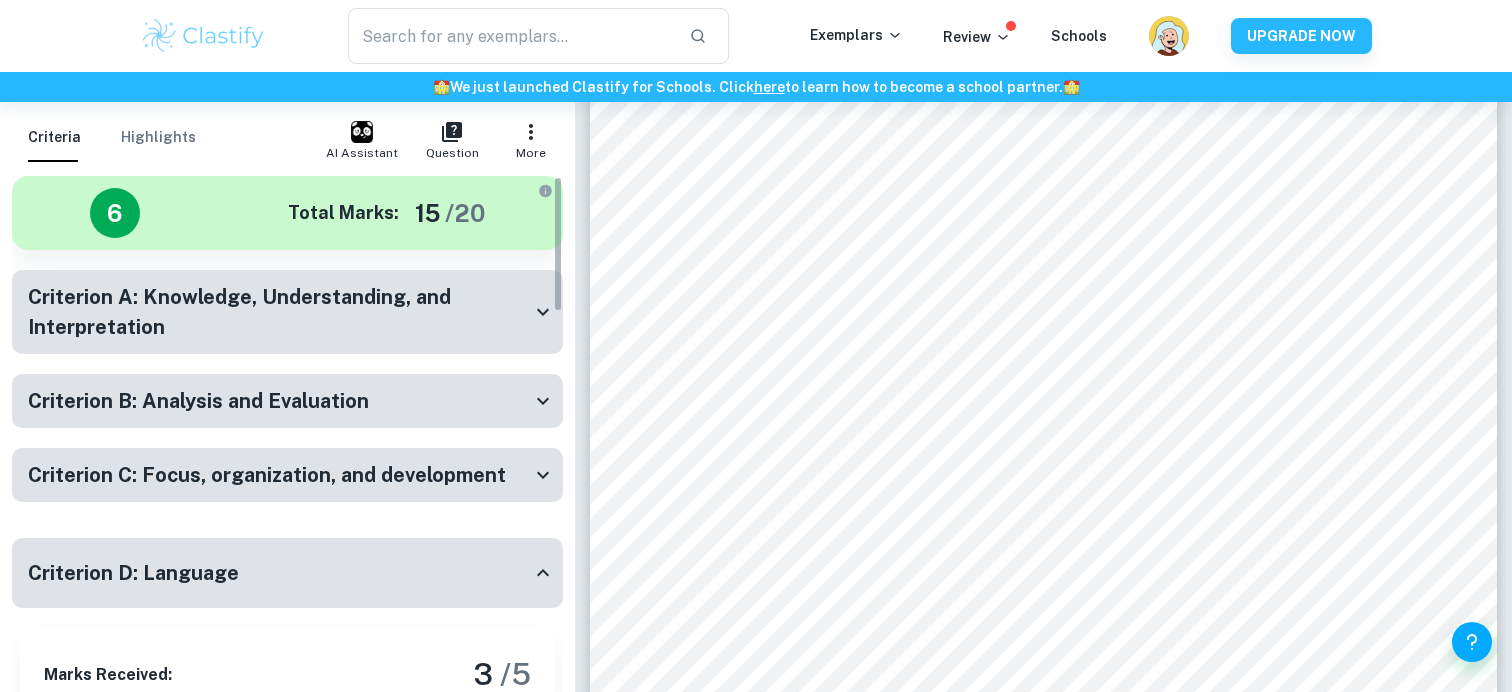 click on "Criterion D: Language" at bounding box center (287, 573) 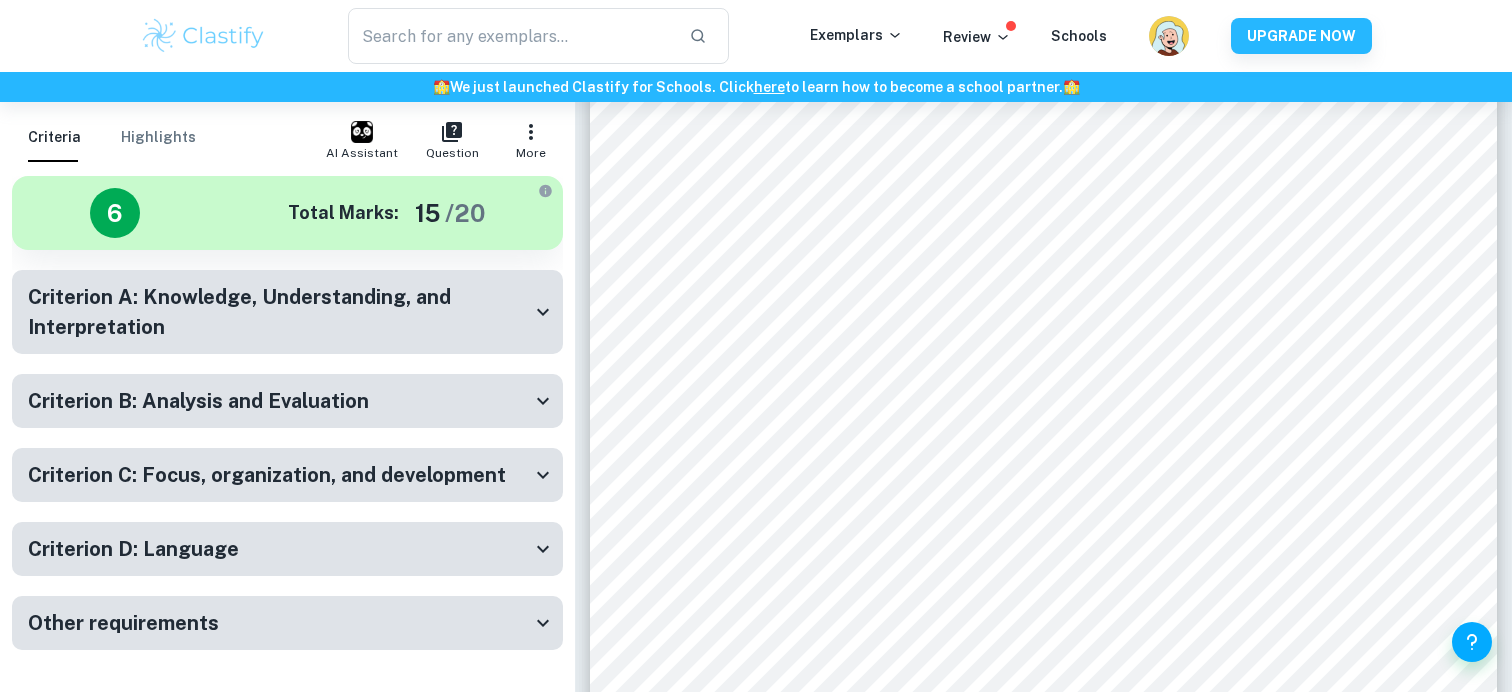 click on "Criterion D: Language" at bounding box center [279, 549] 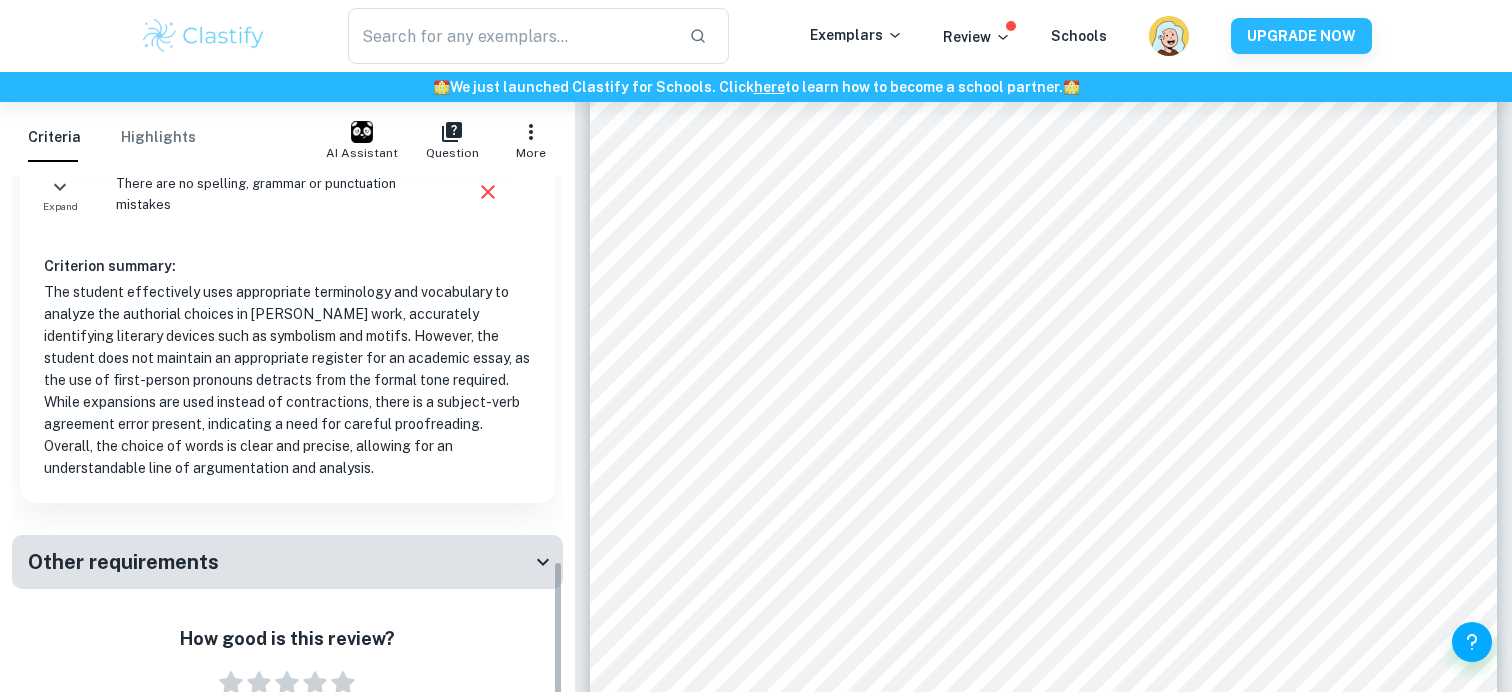 scroll, scrollTop: 1462, scrollLeft: 0, axis: vertical 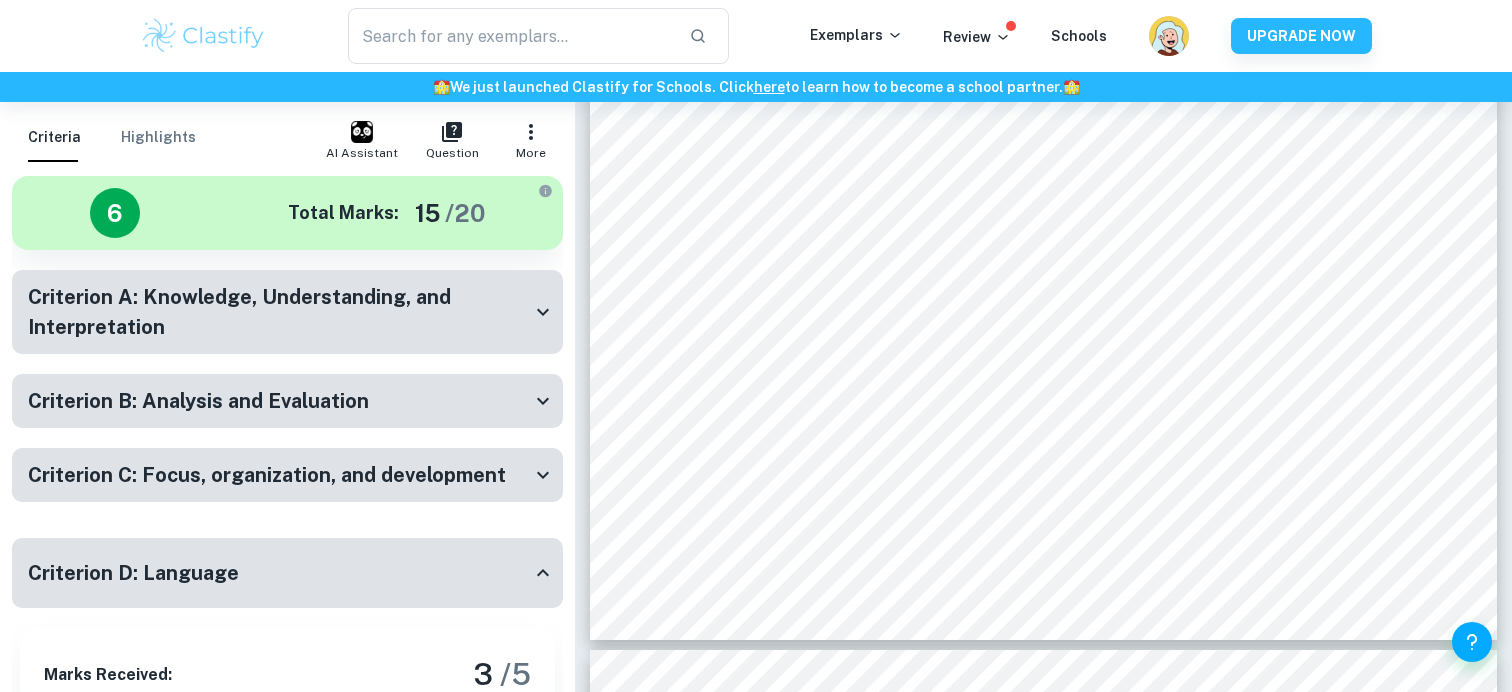 click on "Criterion A: Knowledge, Understanding, and Interpretation" at bounding box center [279, 312] 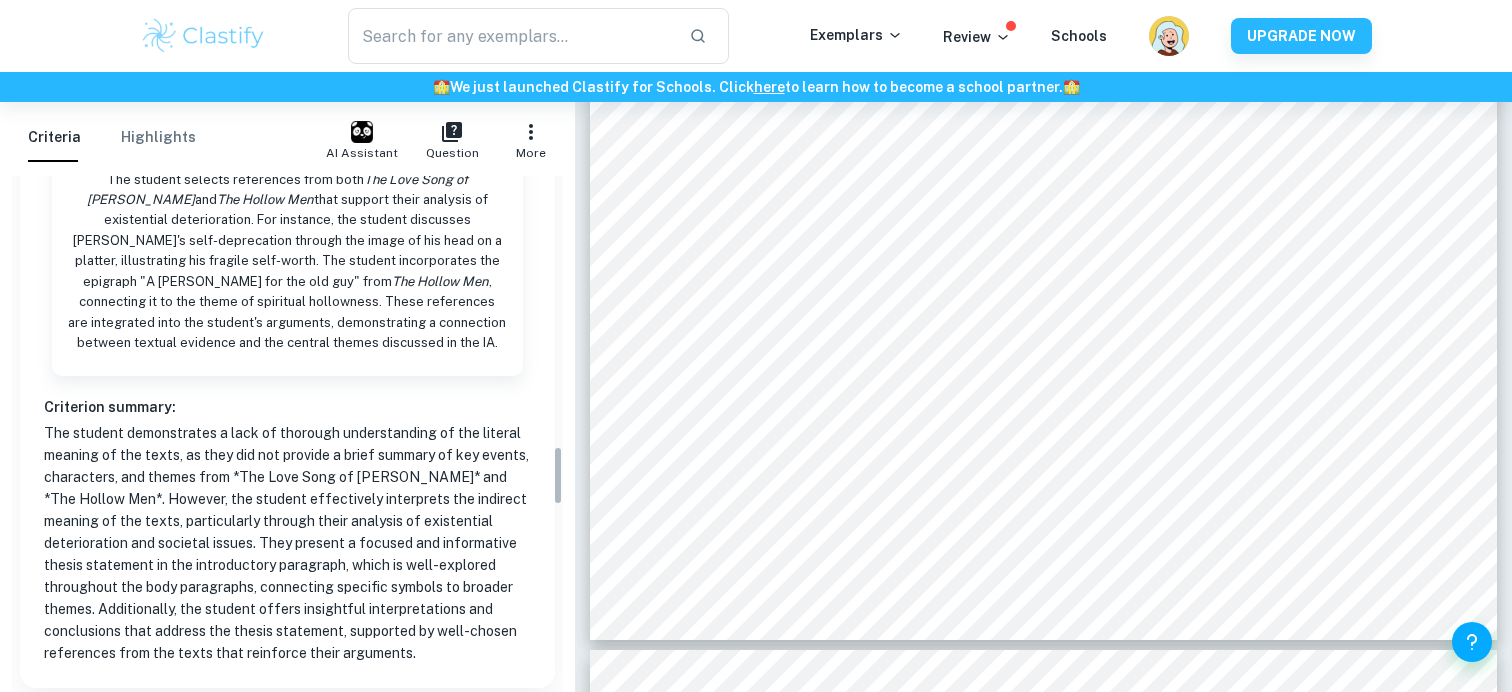 scroll, scrollTop: 2390, scrollLeft: 0, axis: vertical 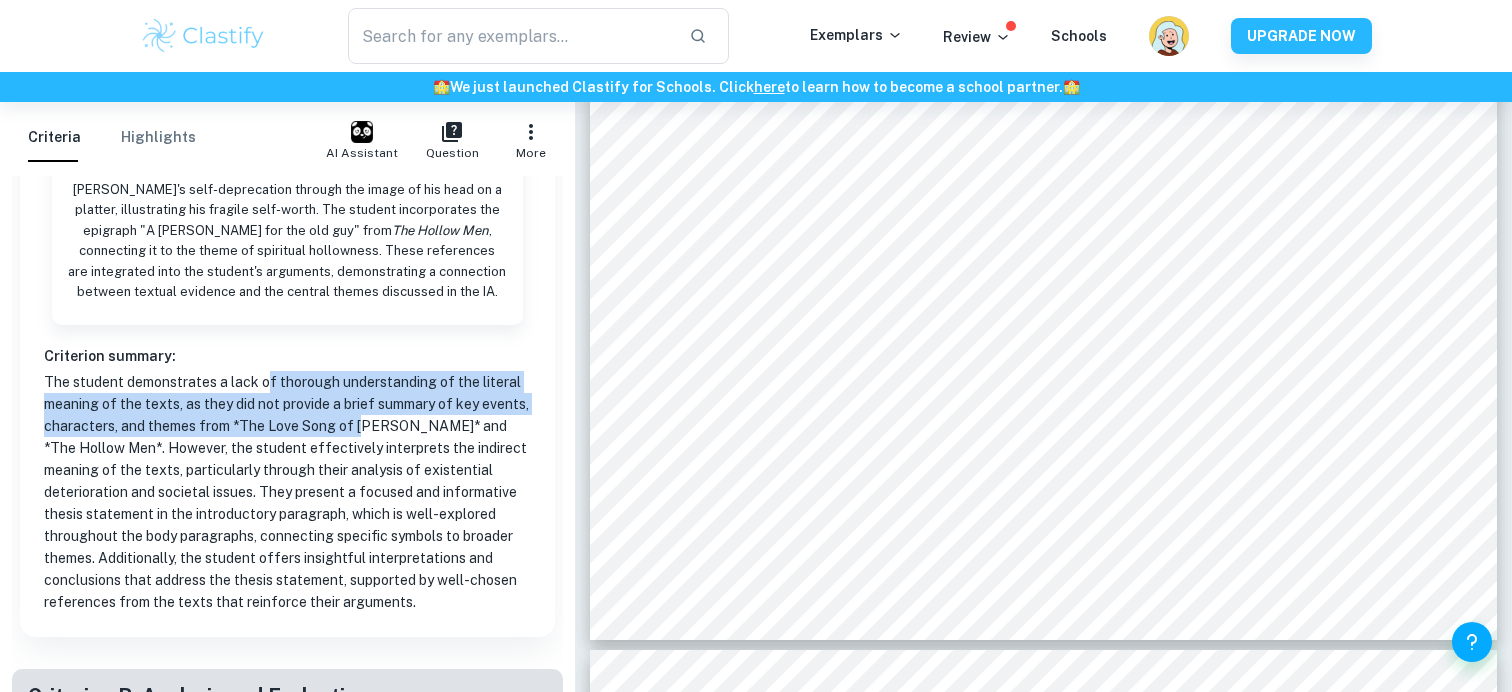 drag, startPoint x: 268, startPoint y: 292, endPoint x: 408, endPoint y: 350, distance: 151.53877 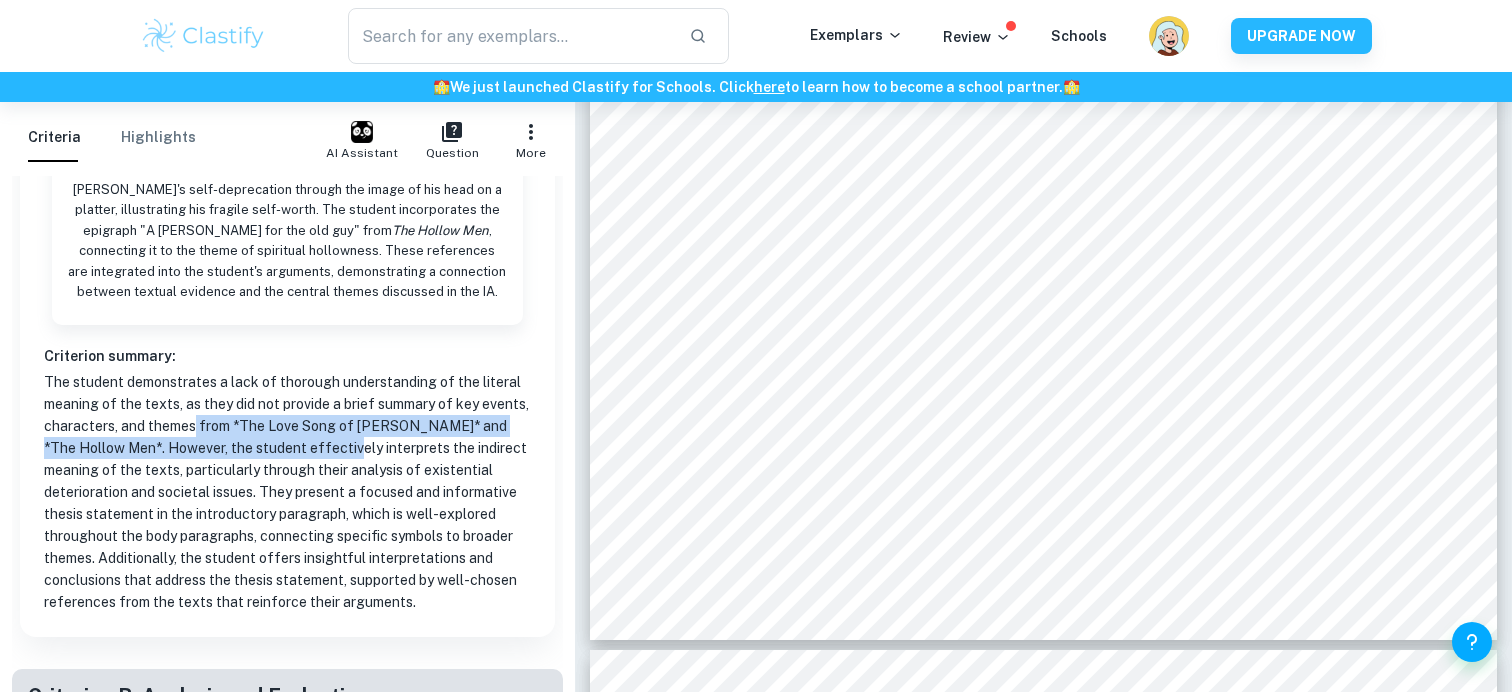 drag, startPoint x: 246, startPoint y: 335, endPoint x: 356, endPoint y: 373, distance: 116.37869 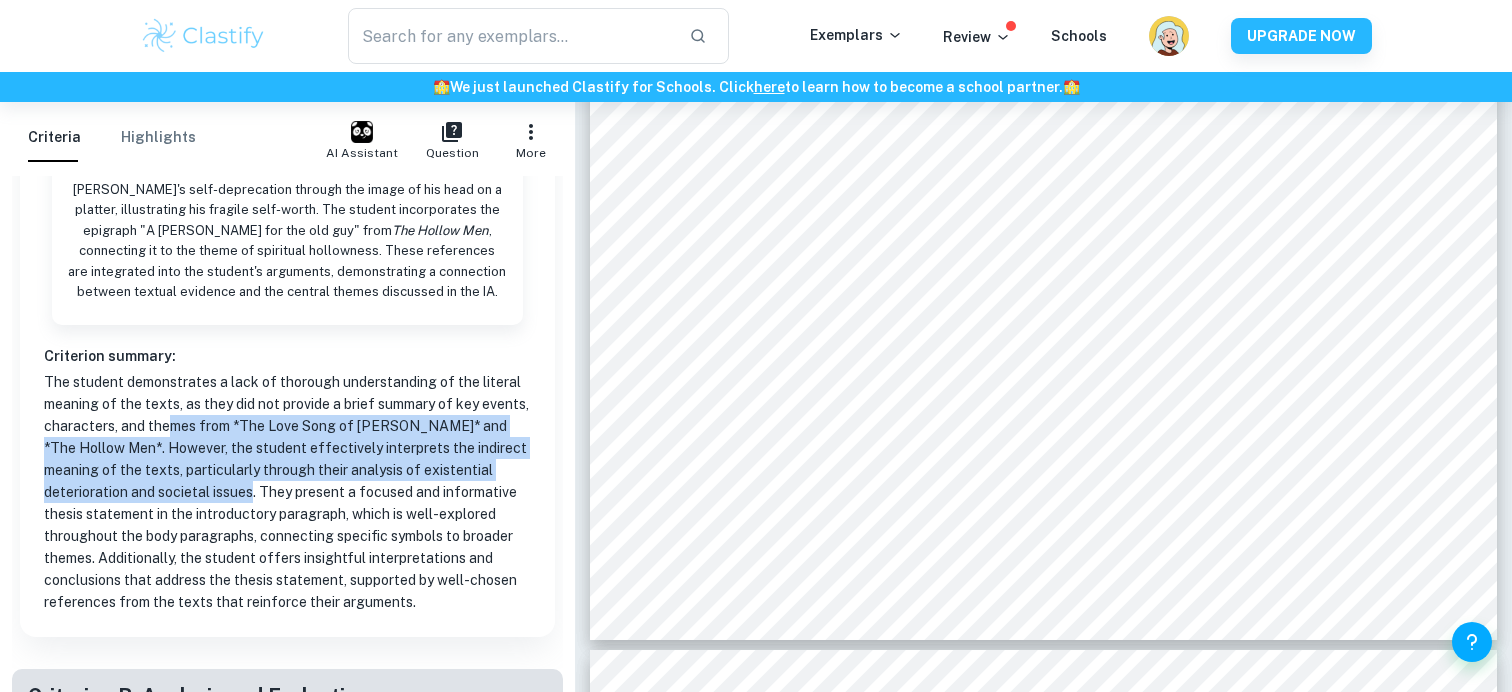drag, startPoint x: 218, startPoint y: 352, endPoint x: 289, endPoint y: 402, distance: 86.83893 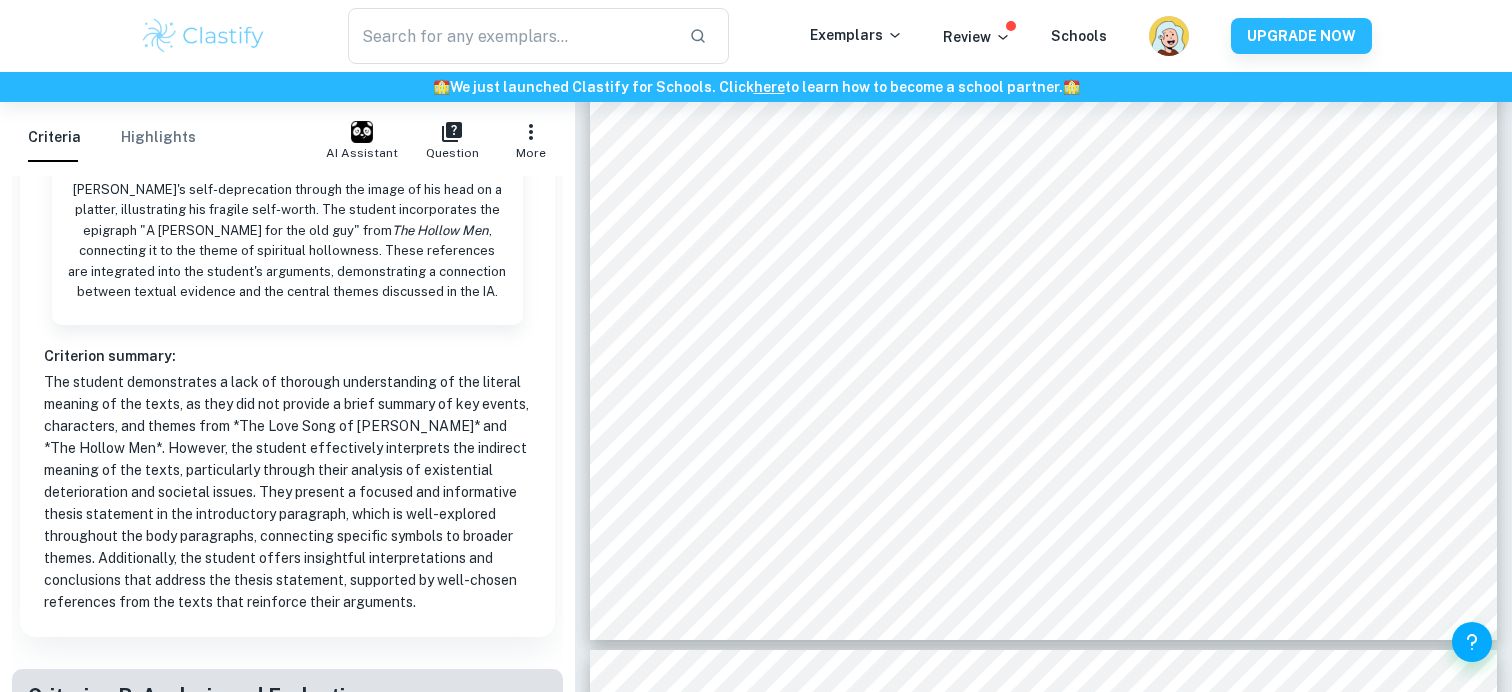 click on "The student demonstrates a lack of thorough understanding of the literal meaning of the texts, as they did not provide a brief summary of key events, characters, and themes from *The Love Song of [PERSON_NAME]* and *The Hollow Men*. However, the student effectively interprets the indirect meaning of the texts, particularly through their analysis of existential deterioration and societal issues. They present a focused and informative thesis statement in the introductory paragraph, which is well-explored throughout the body paragraphs, connecting specific symbols to broader themes. Additionally, the student offers insightful interpretations and conclusions that address the thesis statement, supported by well-chosen references from the texts that reinforce their arguments." at bounding box center [287, 492] 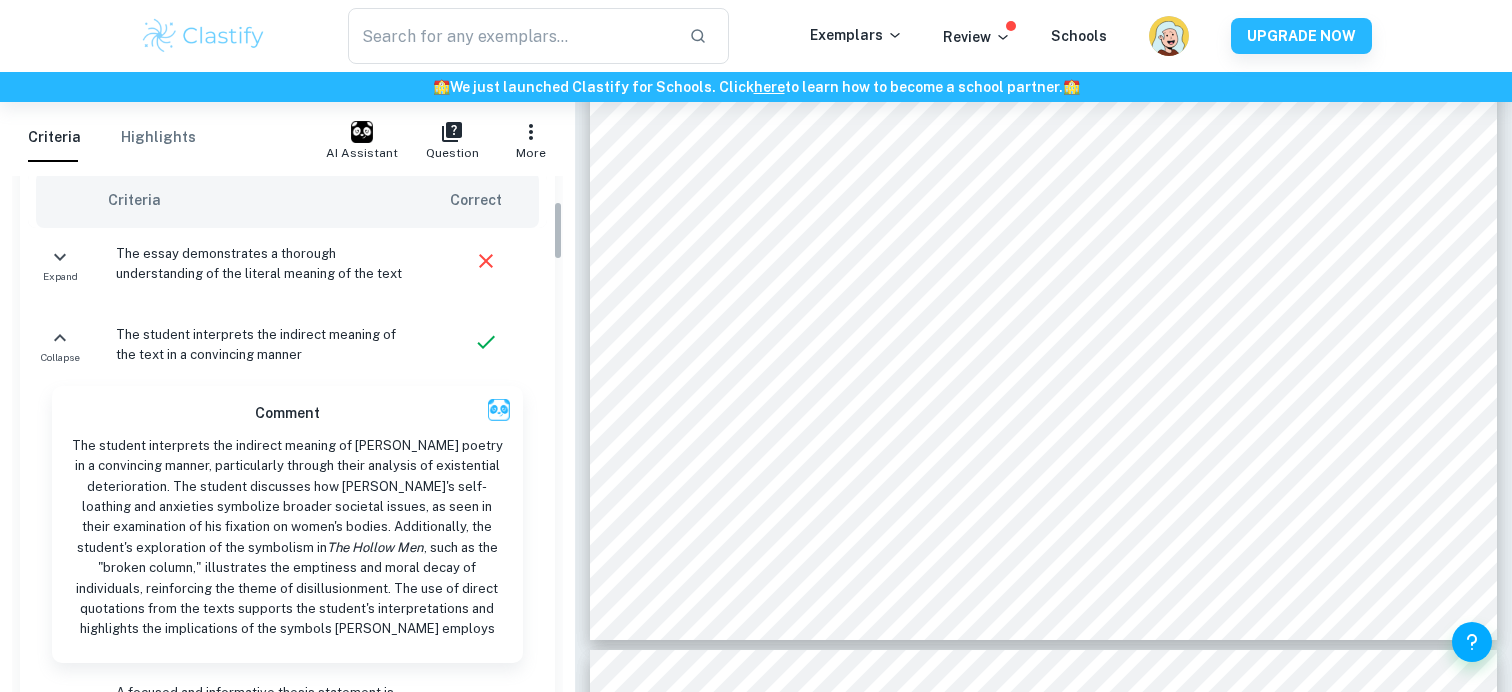 scroll, scrollTop: 0, scrollLeft: 0, axis: both 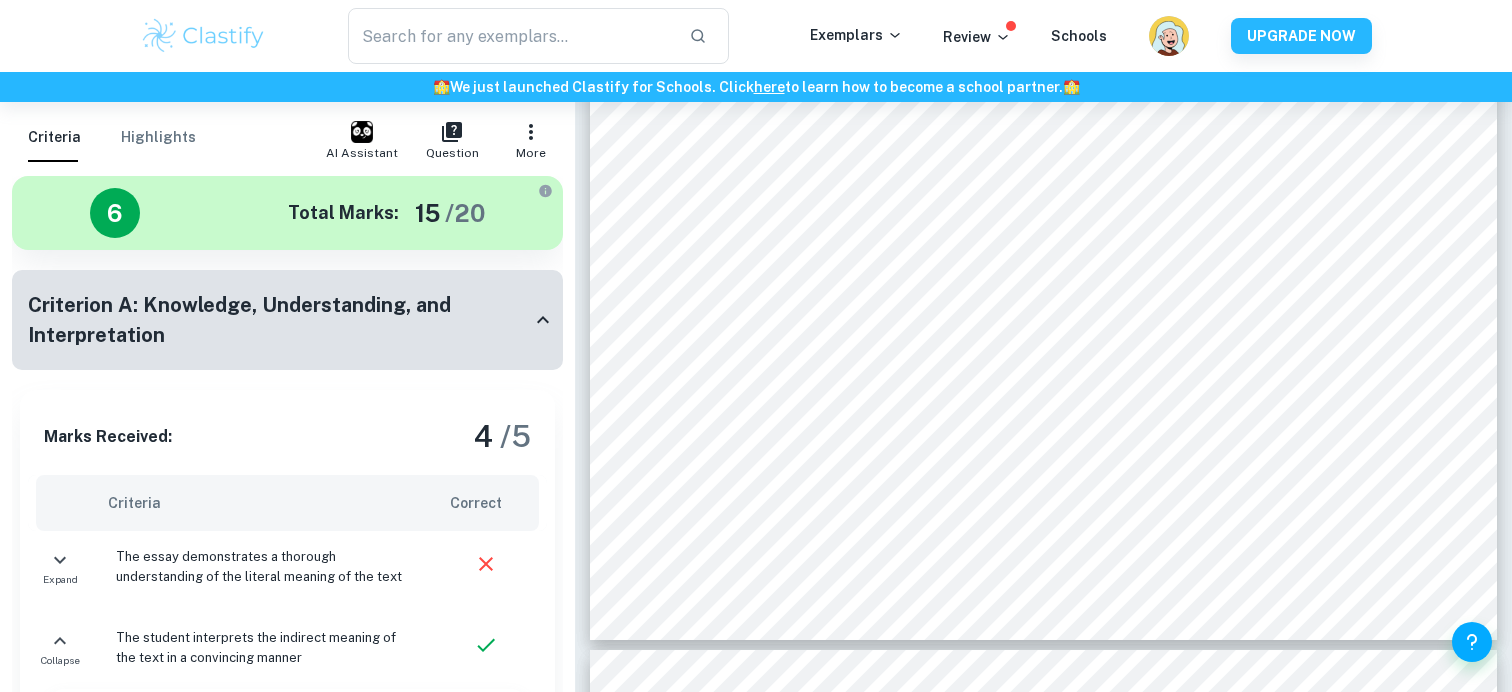 click 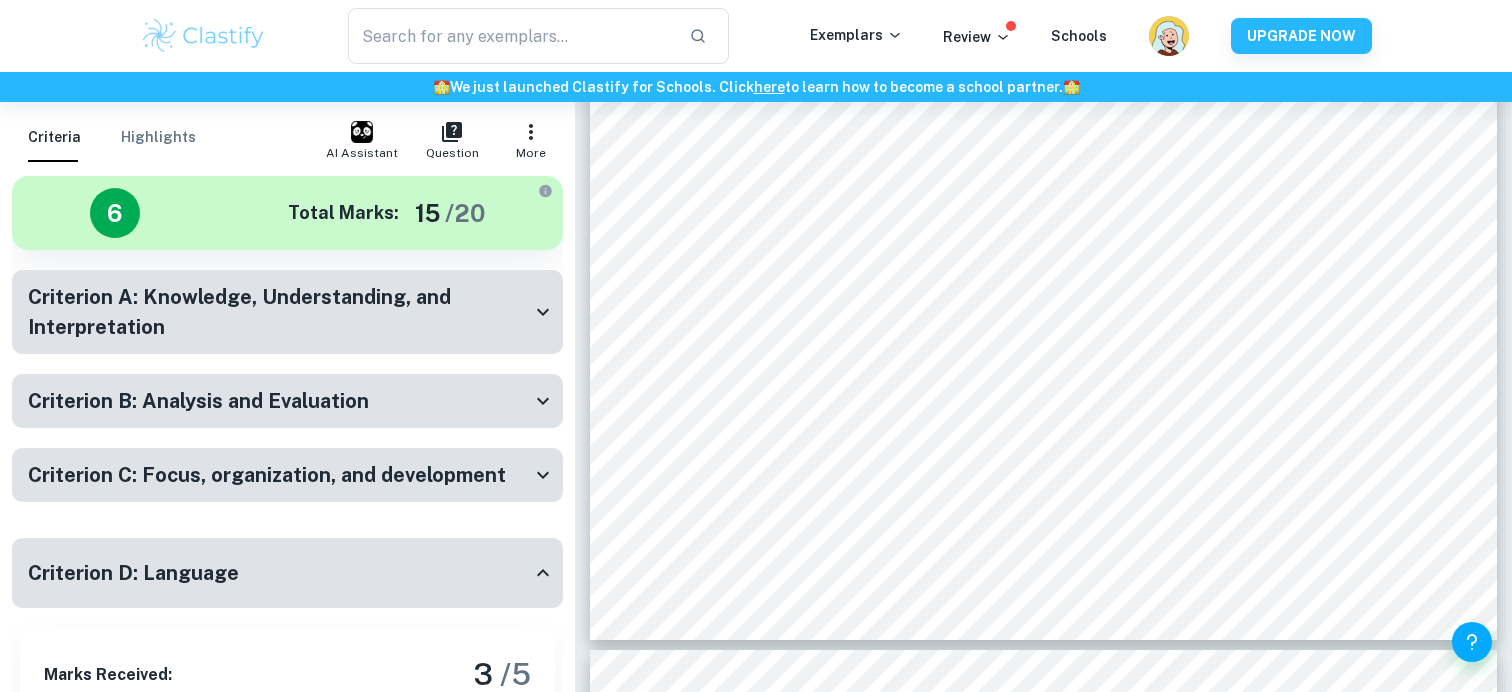 click on "Criterion B: Analysis and Evaluation" at bounding box center (279, 401) 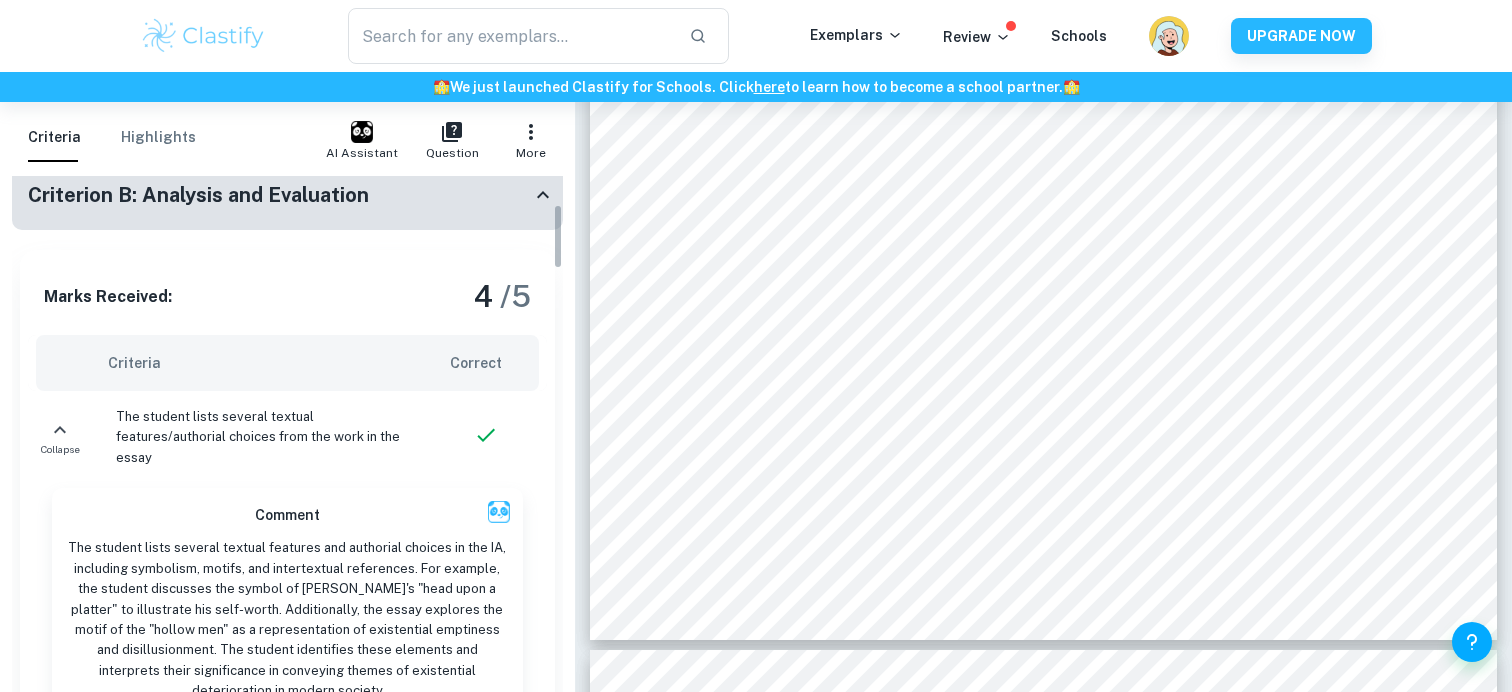 scroll, scrollTop: 228, scrollLeft: 0, axis: vertical 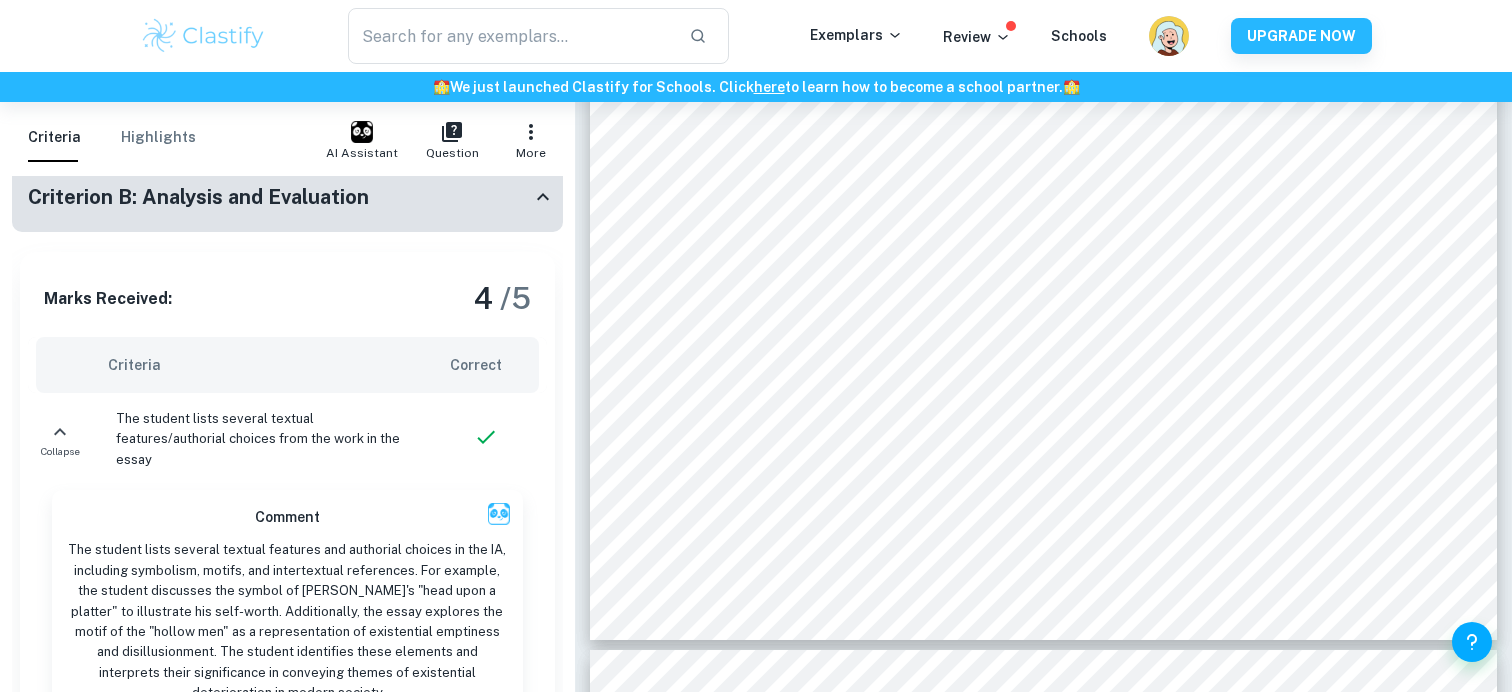 click on "Criterion B: Analysis and Evaluation" at bounding box center [287, 197] 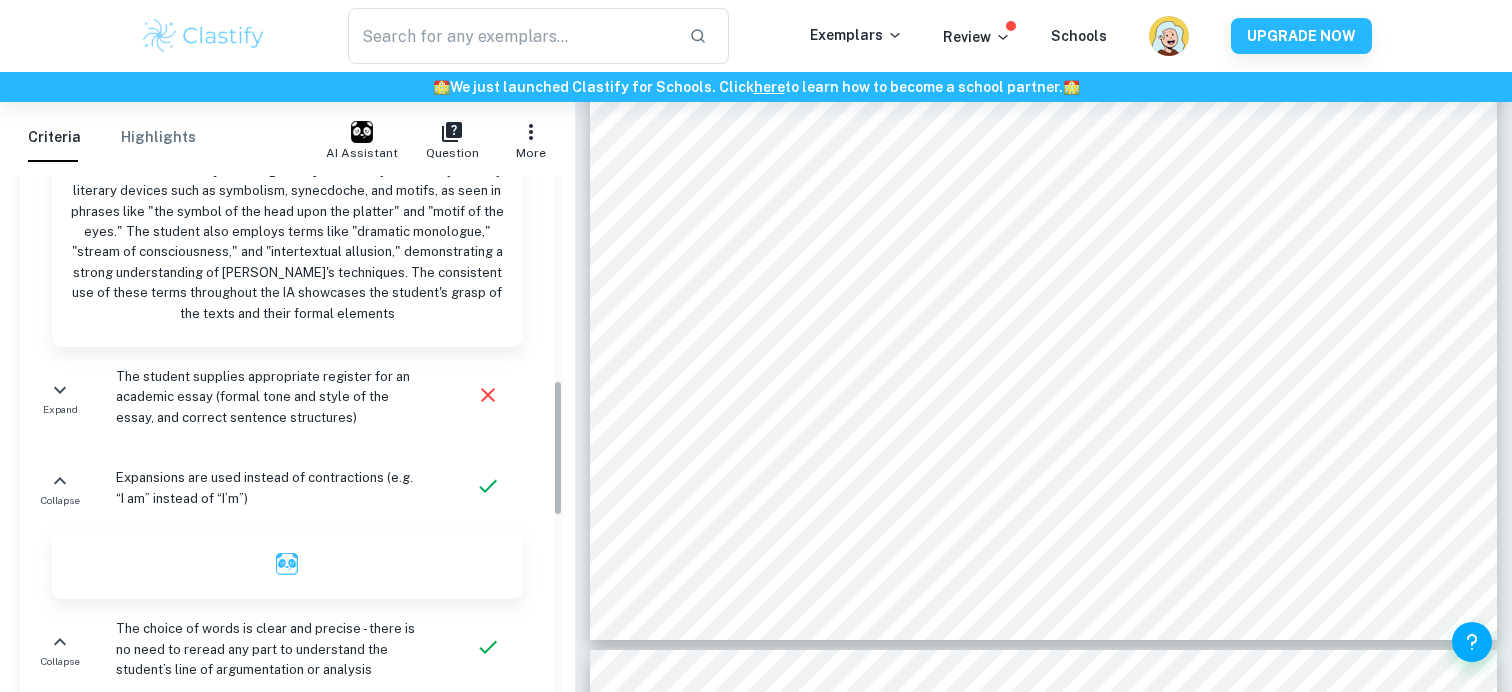 scroll, scrollTop: 775, scrollLeft: 0, axis: vertical 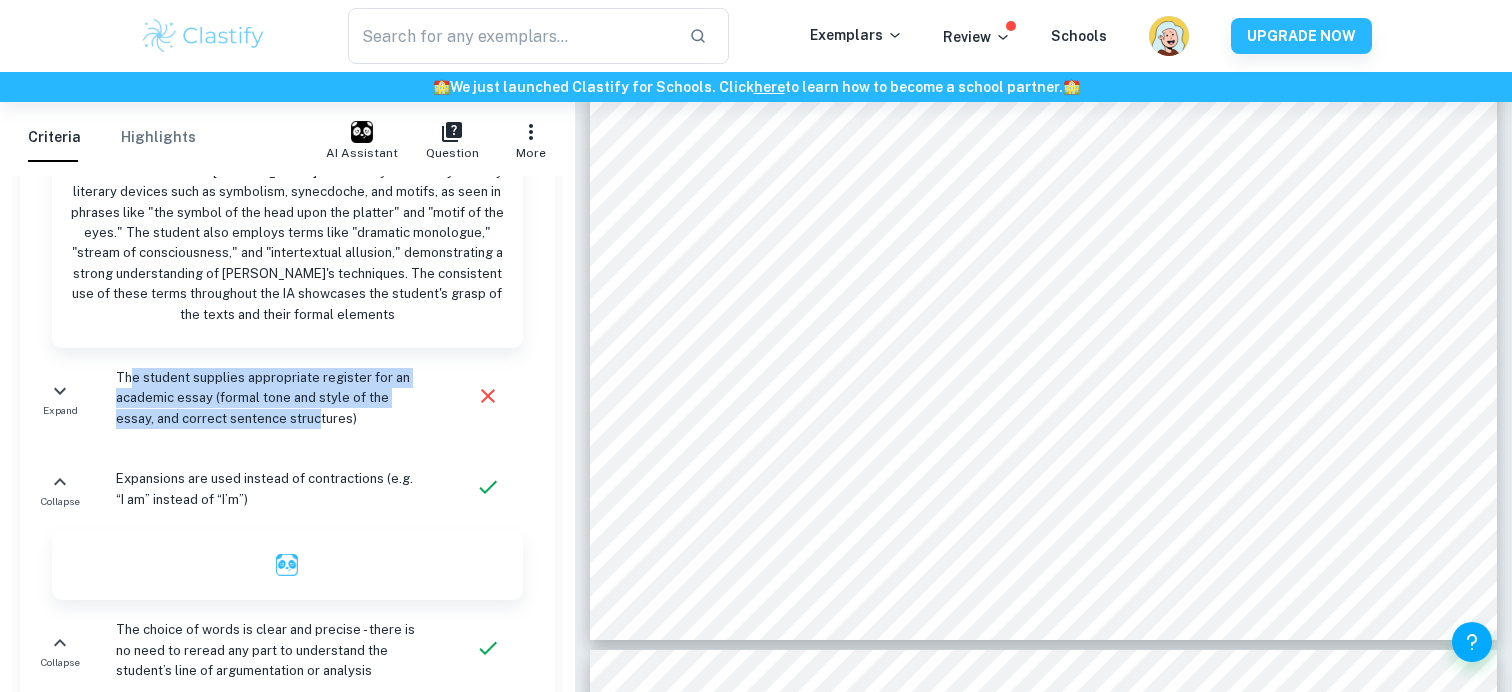 drag, startPoint x: 134, startPoint y: 382, endPoint x: 315, endPoint y: 422, distance: 185.3672 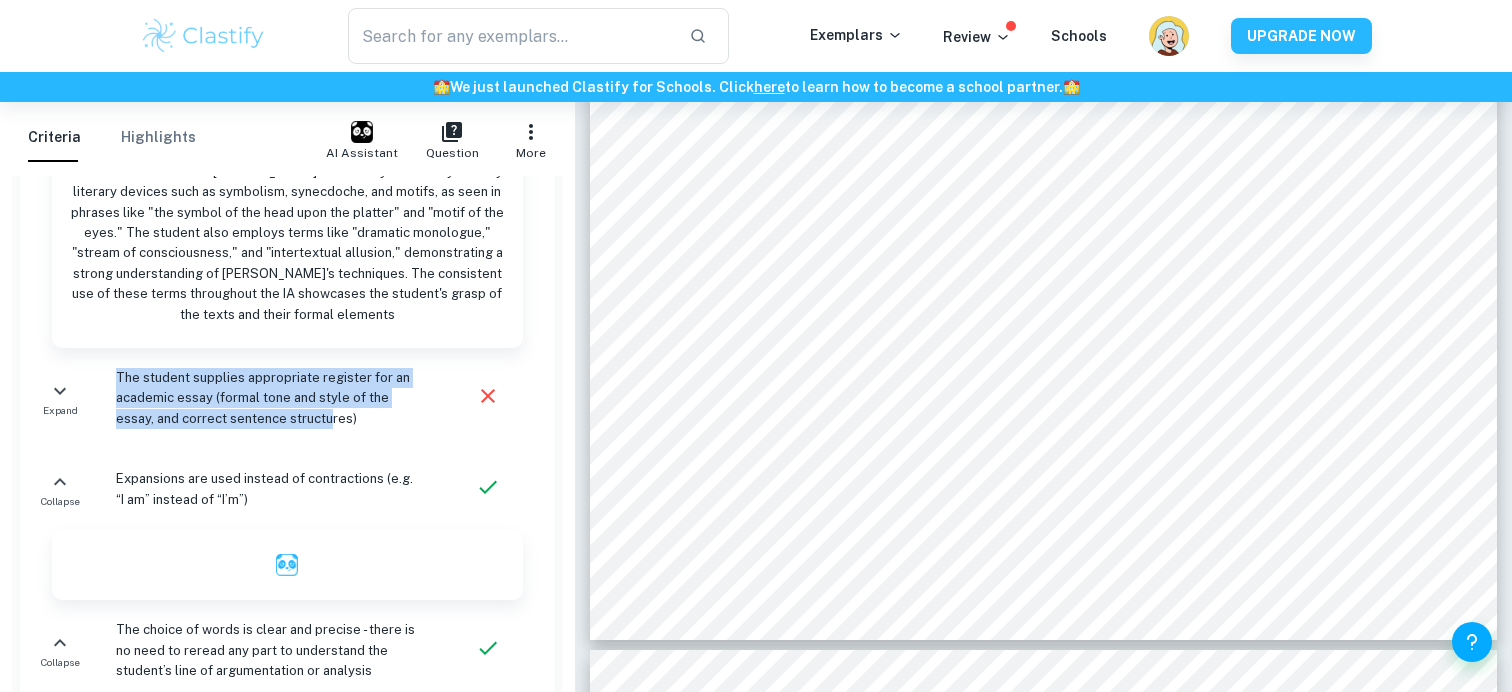 drag, startPoint x: 206, startPoint y: 358, endPoint x: 341, endPoint y: 426, distance: 151.15886 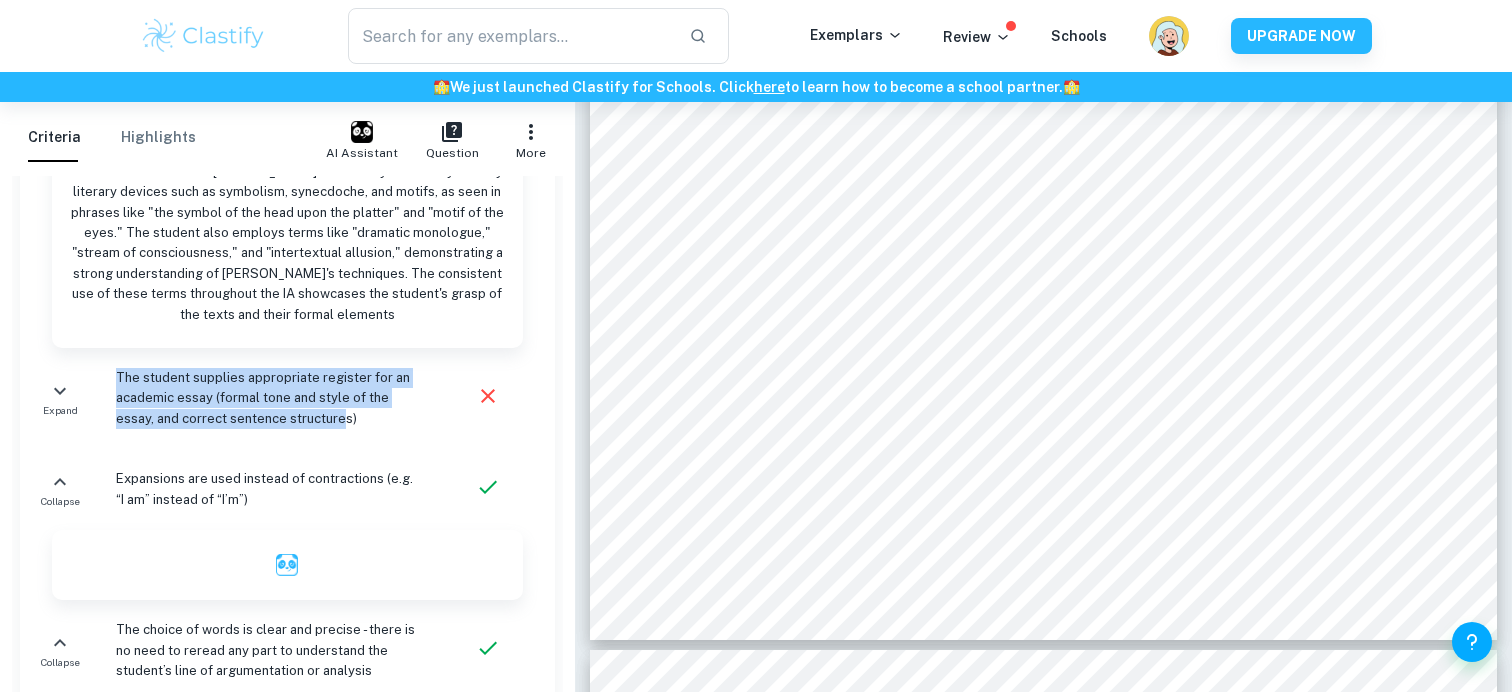 click on "The student supplies appropriate register for an academic essay (formal tone and style of the essay, and correct sentence structures)" at bounding box center (268, 398) 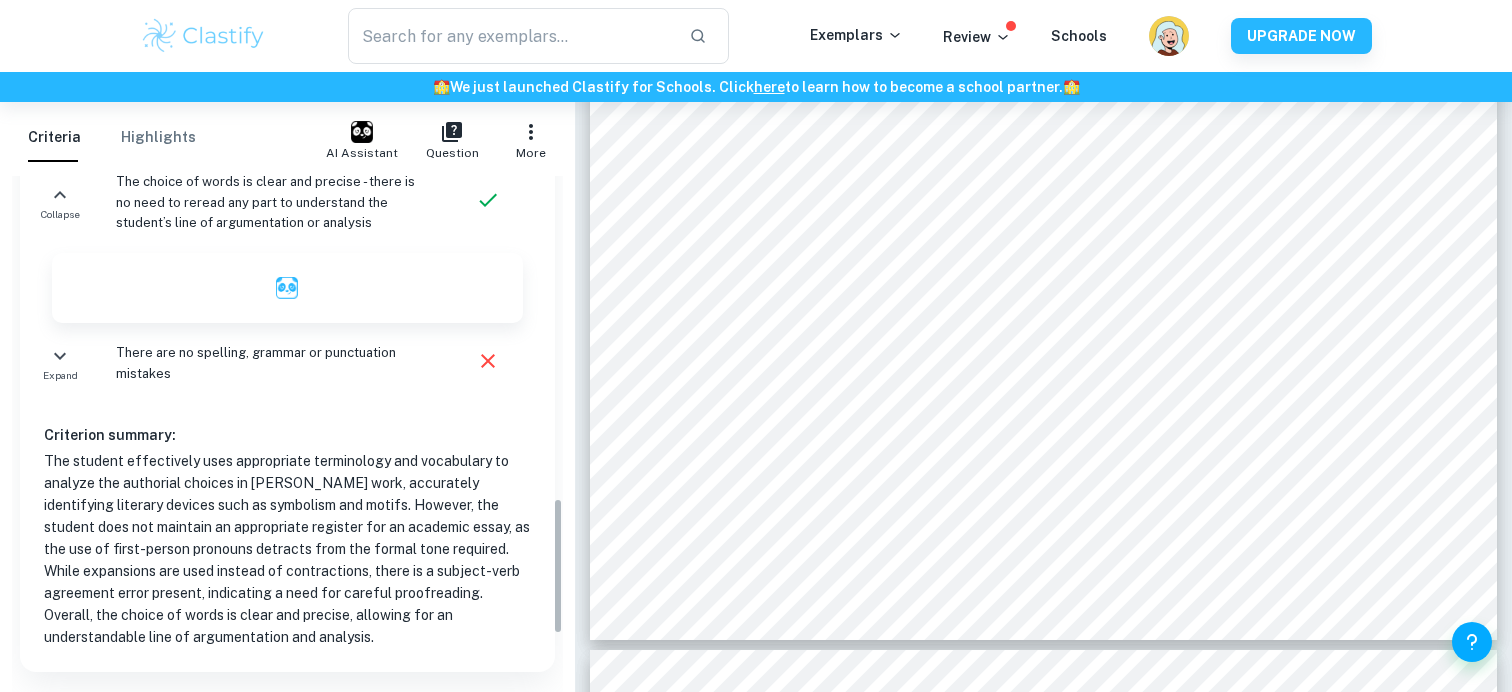 scroll, scrollTop: 1224, scrollLeft: 0, axis: vertical 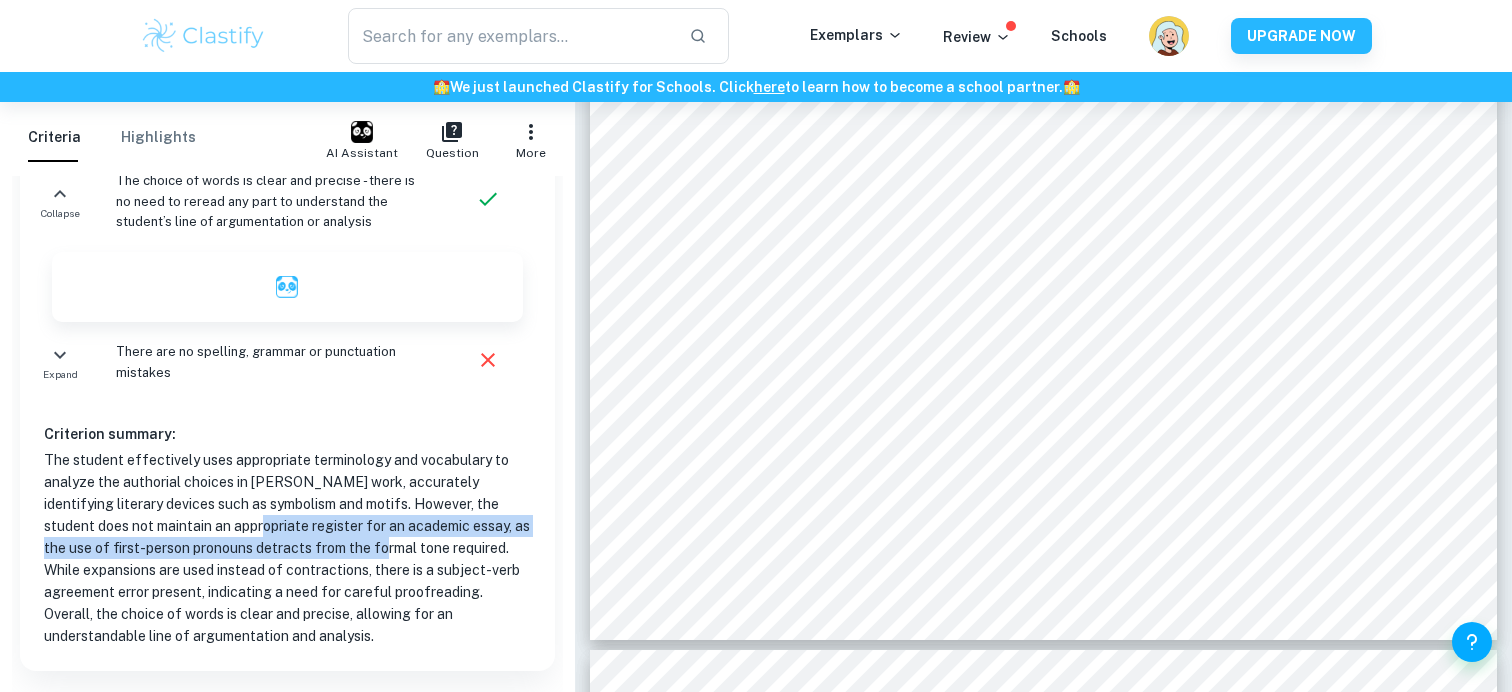 drag, startPoint x: 182, startPoint y: 521, endPoint x: 322, endPoint y: 539, distance: 141.1524 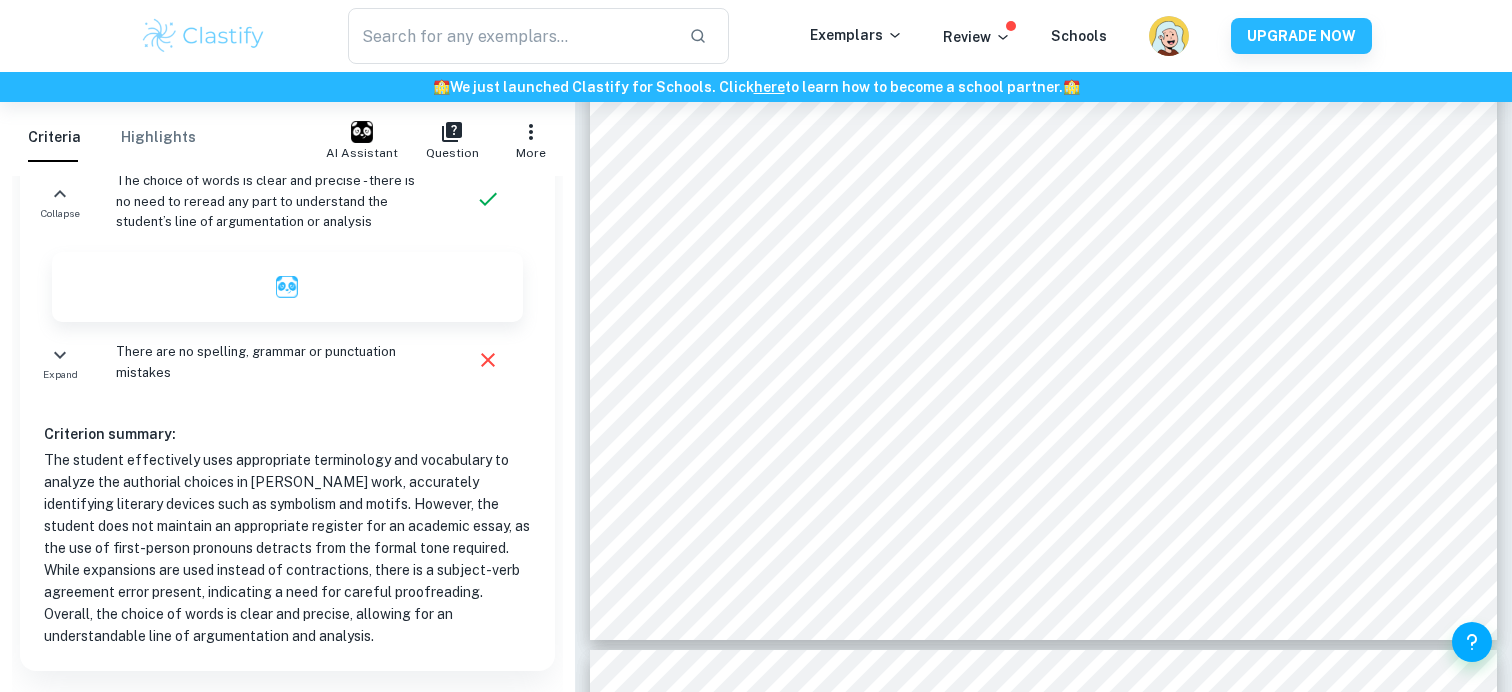 click on "The student effectively uses appropriate terminology and vocabulary to analyze the authorial choices in [PERSON_NAME] work, accurately identifying literary devices such as symbolism and motifs. However, the student does not maintain an appropriate register for an academic essay, as the use of first-person pronouns detracts from the formal tone required. While expansions are used instead of contractions, there is a subject-verb agreement error present, indicating a need for careful proofreading. Overall, the choice of words is clear and precise, allowing for an understandable line of argumentation and analysis." at bounding box center [287, 548] 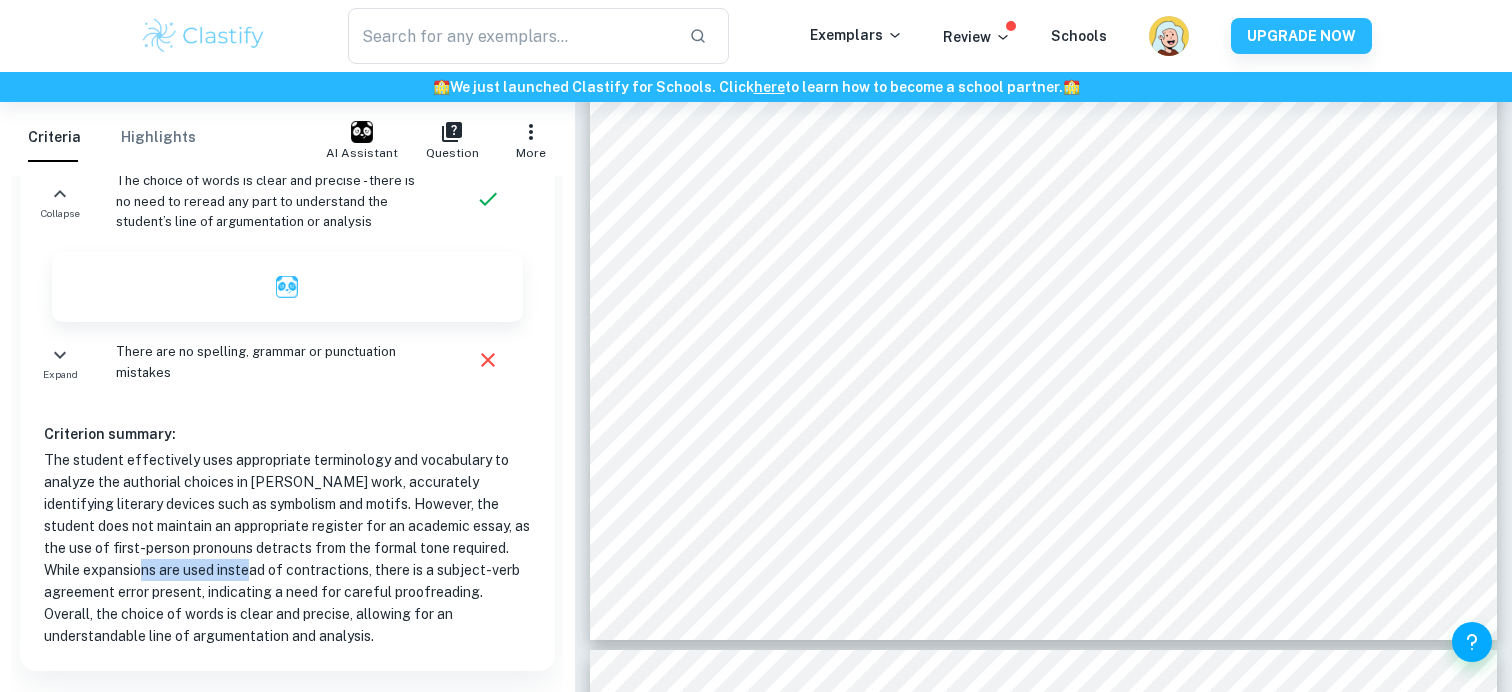 drag, startPoint x: 217, startPoint y: 576, endPoint x: 111, endPoint y: 573, distance: 106.04244 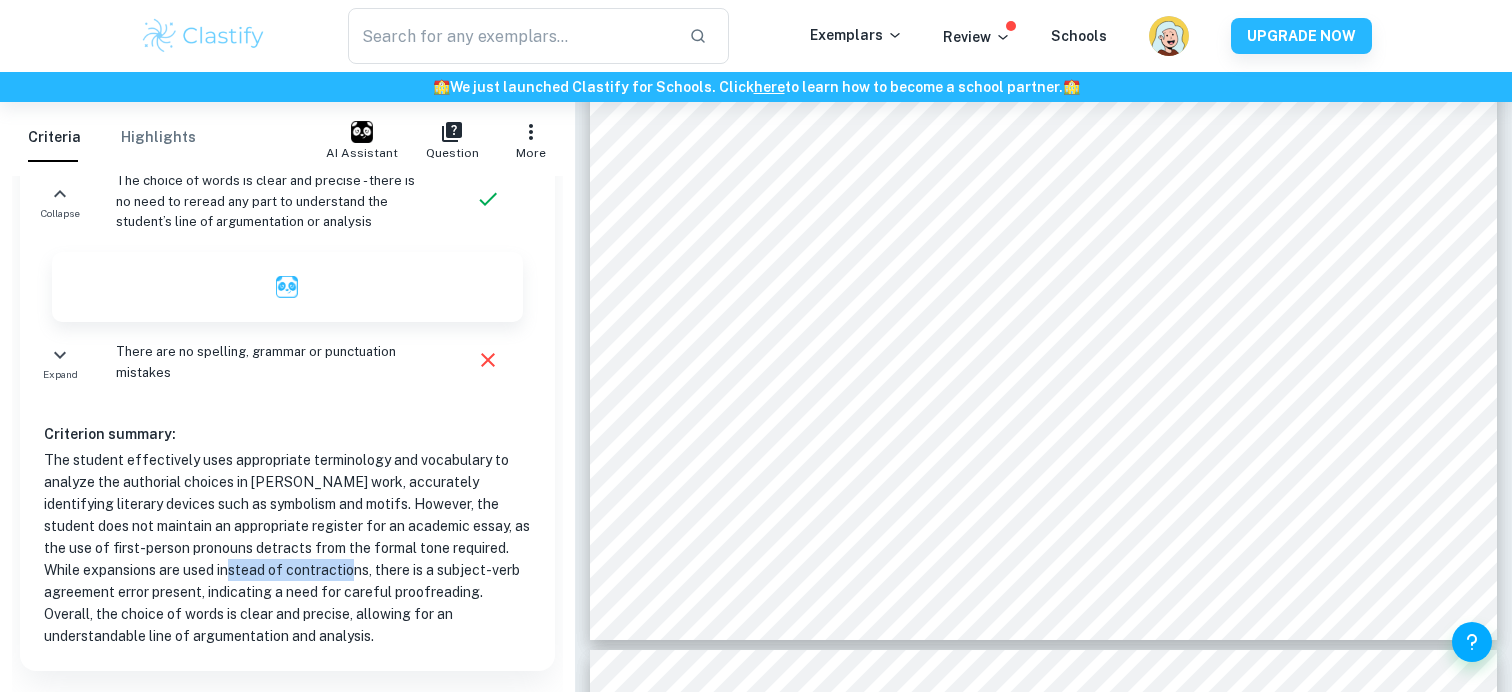 drag, startPoint x: 200, startPoint y: 570, endPoint x: 318, endPoint y: 570, distance: 118 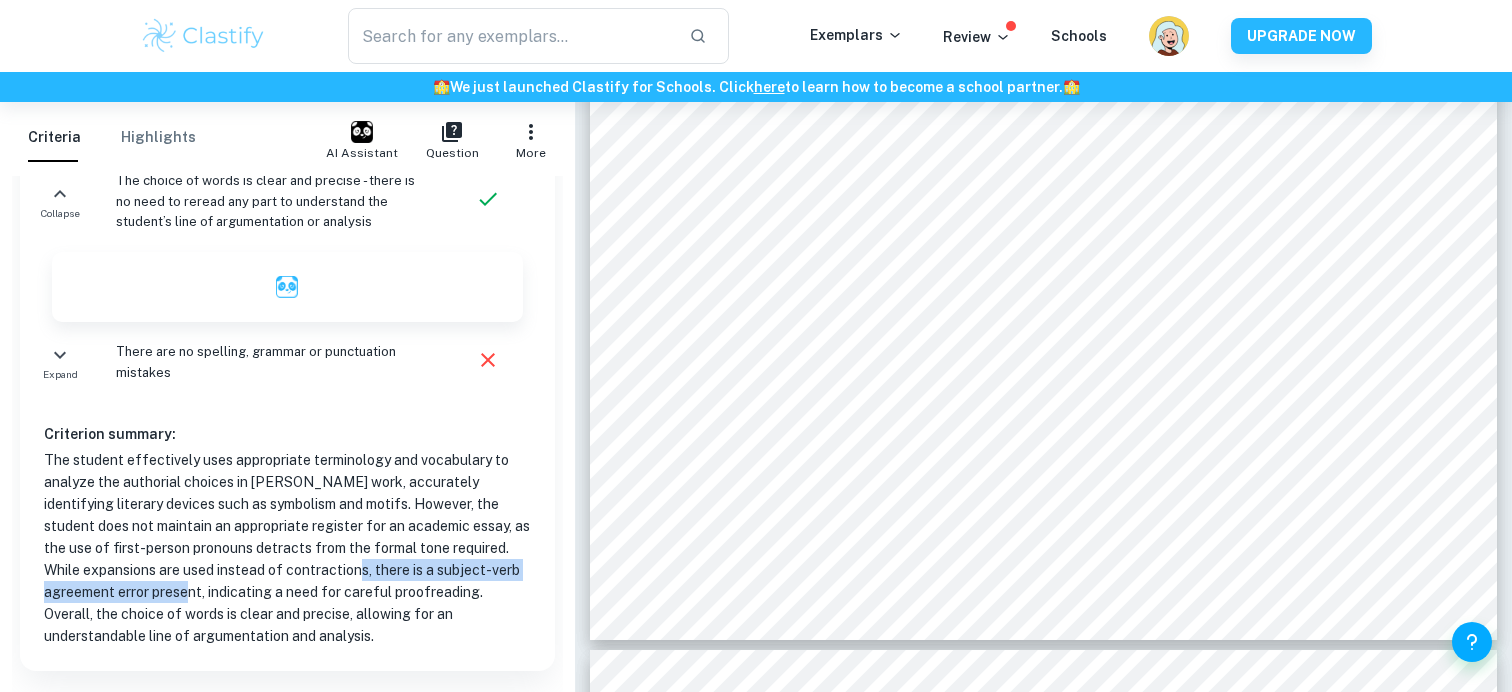 drag, startPoint x: 327, startPoint y: 569, endPoint x: 199, endPoint y: 600, distance: 131.70042 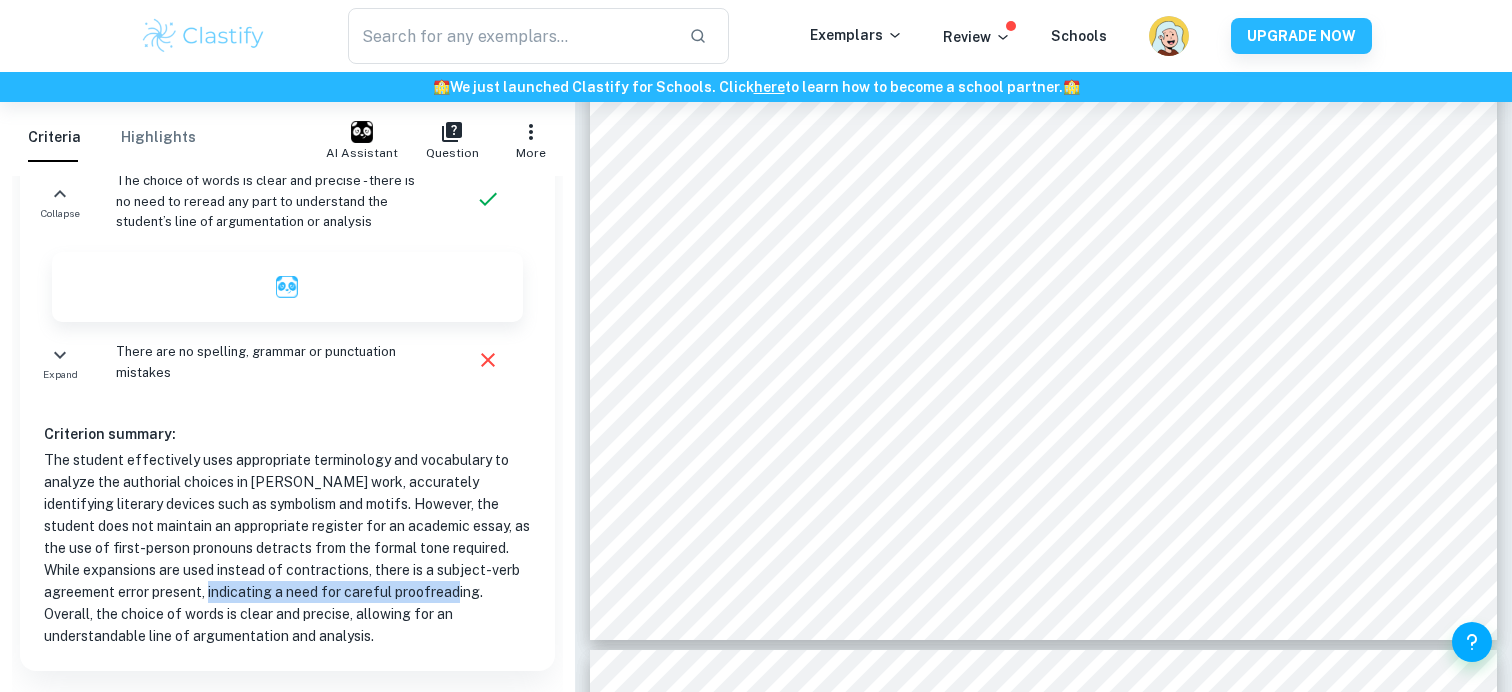 drag, startPoint x: 212, startPoint y: 595, endPoint x: 462, endPoint y: 584, distance: 250.24188 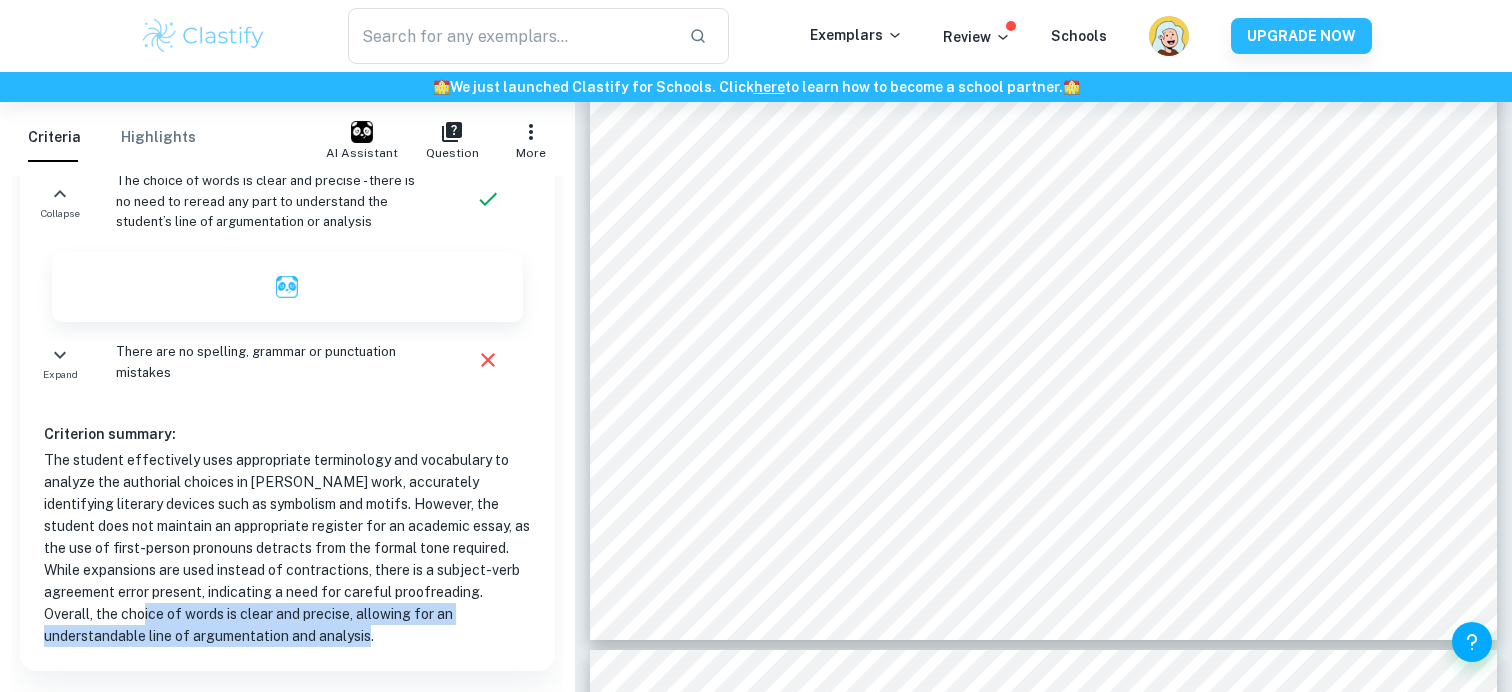drag, startPoint x: 383, startPoint y: 640, endPoint x: 139, endPoint y: 615, distance: 245.27739 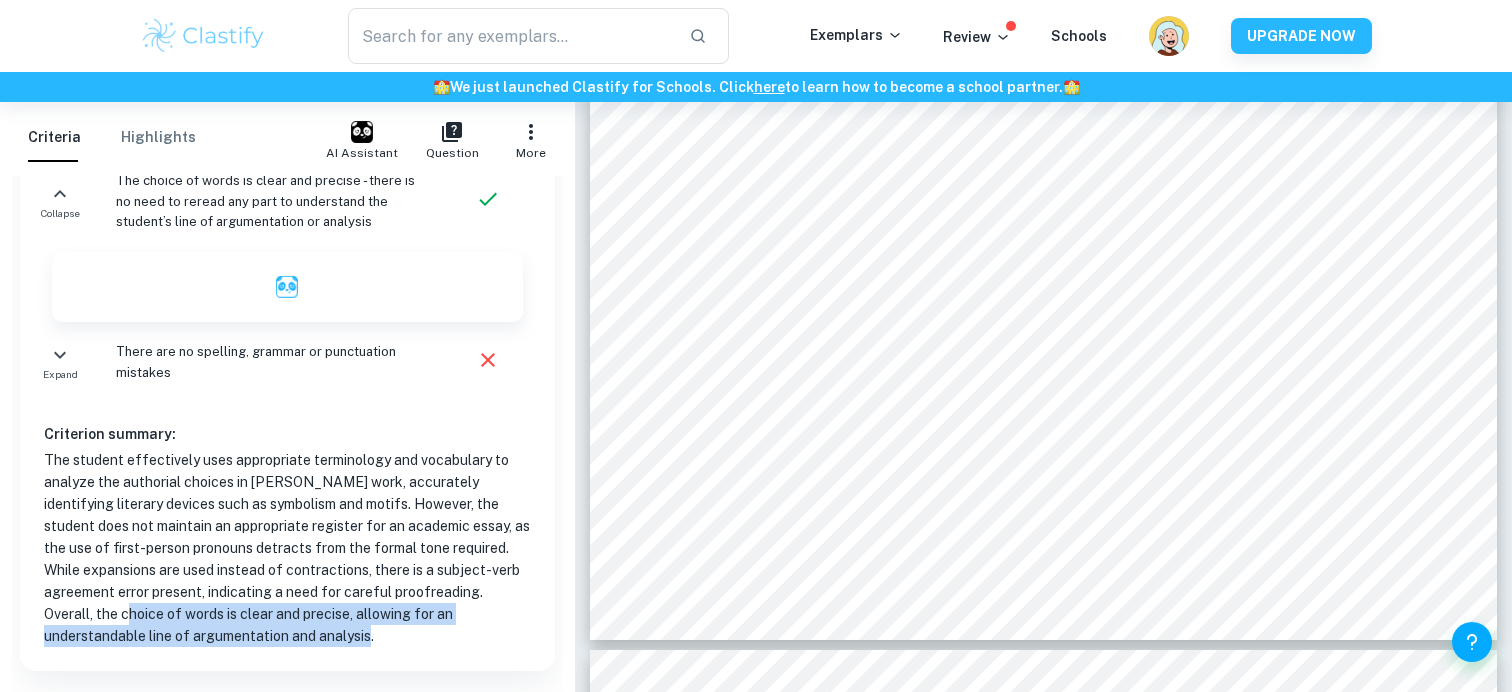 click on "The student effectively uses appropriate terminology and vocabulary to analyze the authorial choices in [PERSON_NAME] work, accurately identifying literary devices such as symbolism and motifs. However, the student does not maintain an appropriate register for an academic essay, as the use of first-person pronouns detracts from the formal tone required. While expansions are used instead of contractions, there is a subject-verb agreement error present, indicating a need for careful proofreading. Overall, the choice of words is clear and precise, allowing for an understandable line of argumentation and analysis." at bounding box center (287, 548) 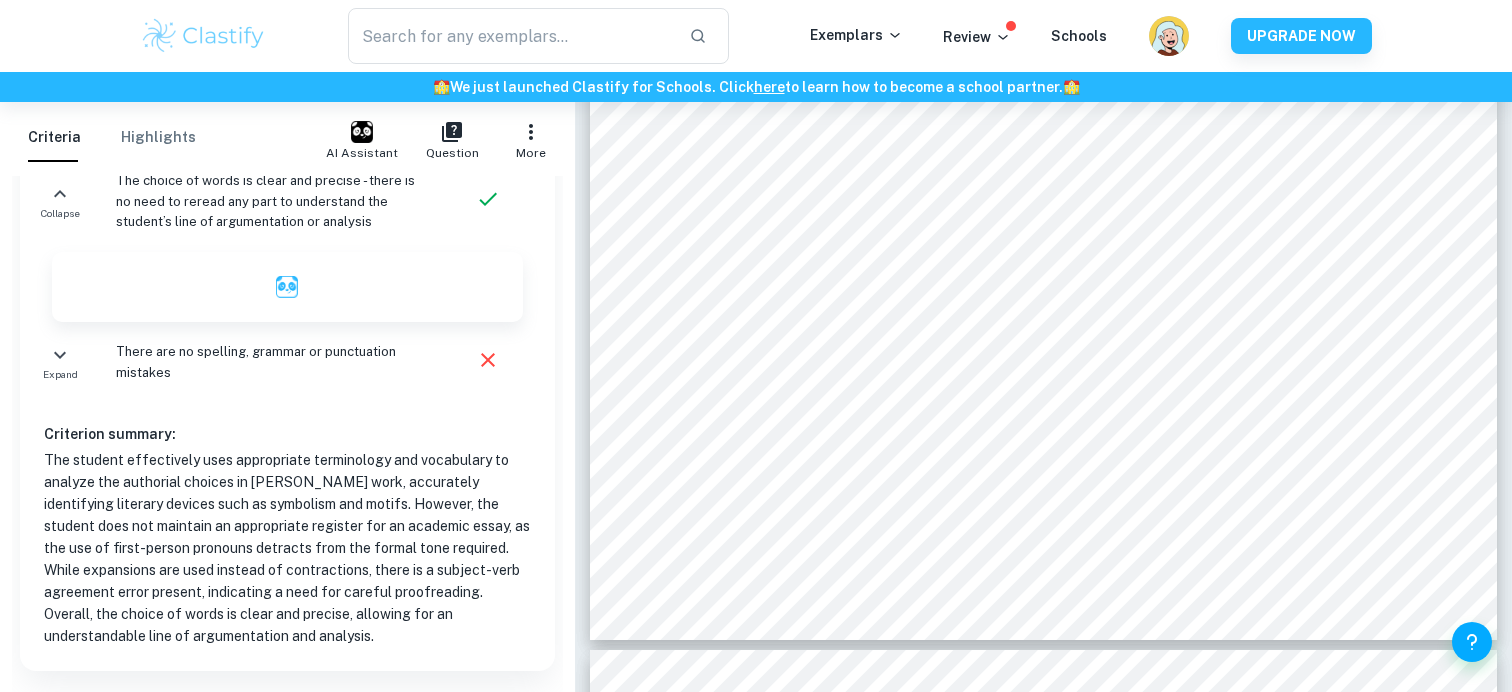 scroll, scrollTop: 1195, scrollLeft: 0, axis: vertical 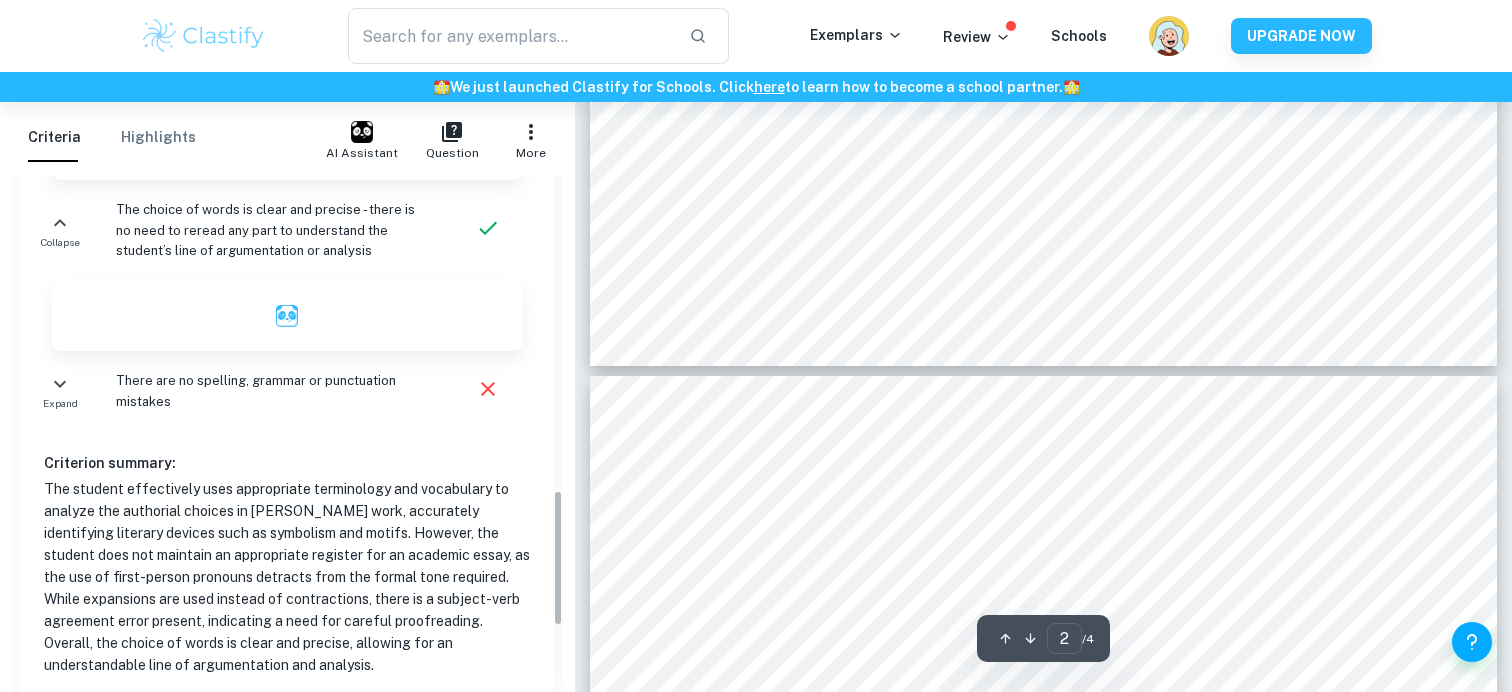 type on "1" 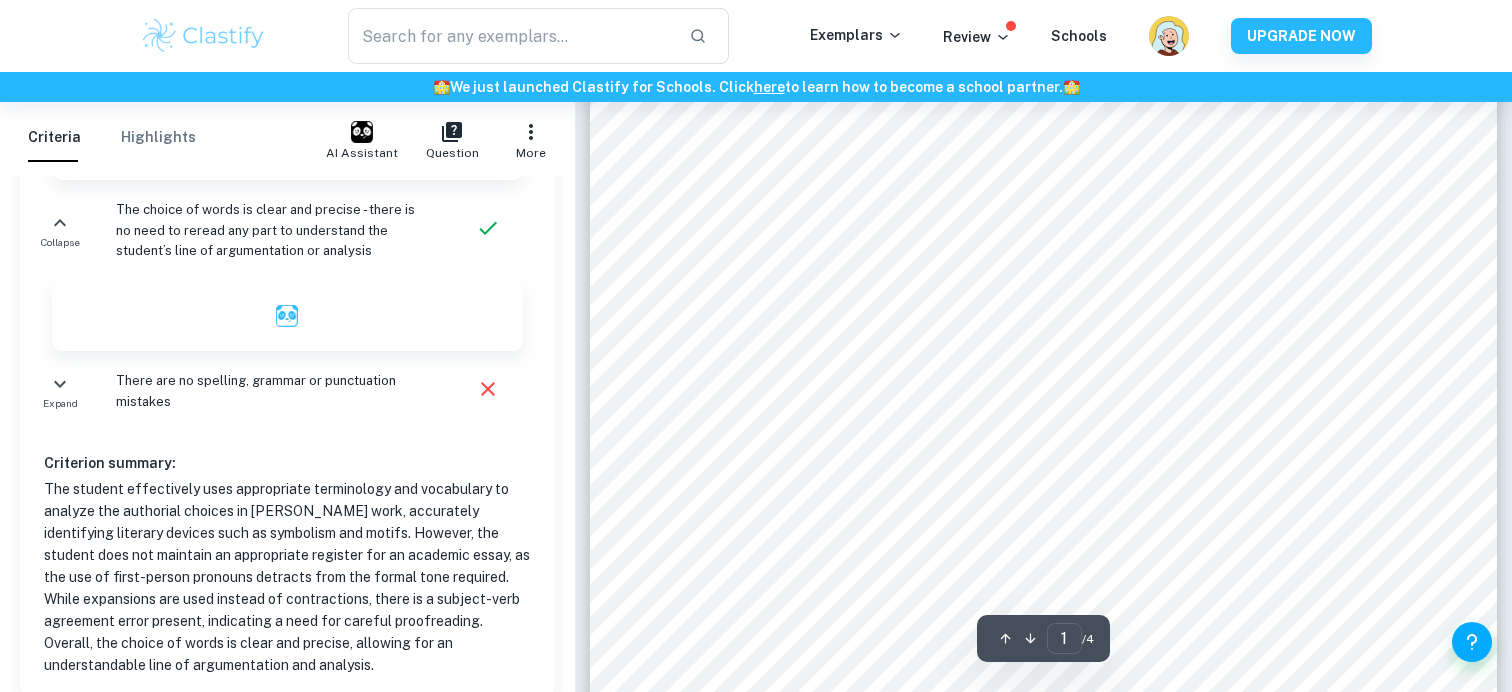 scroll, scrollTop: 274, scrollLeft: 0, axis: vertical 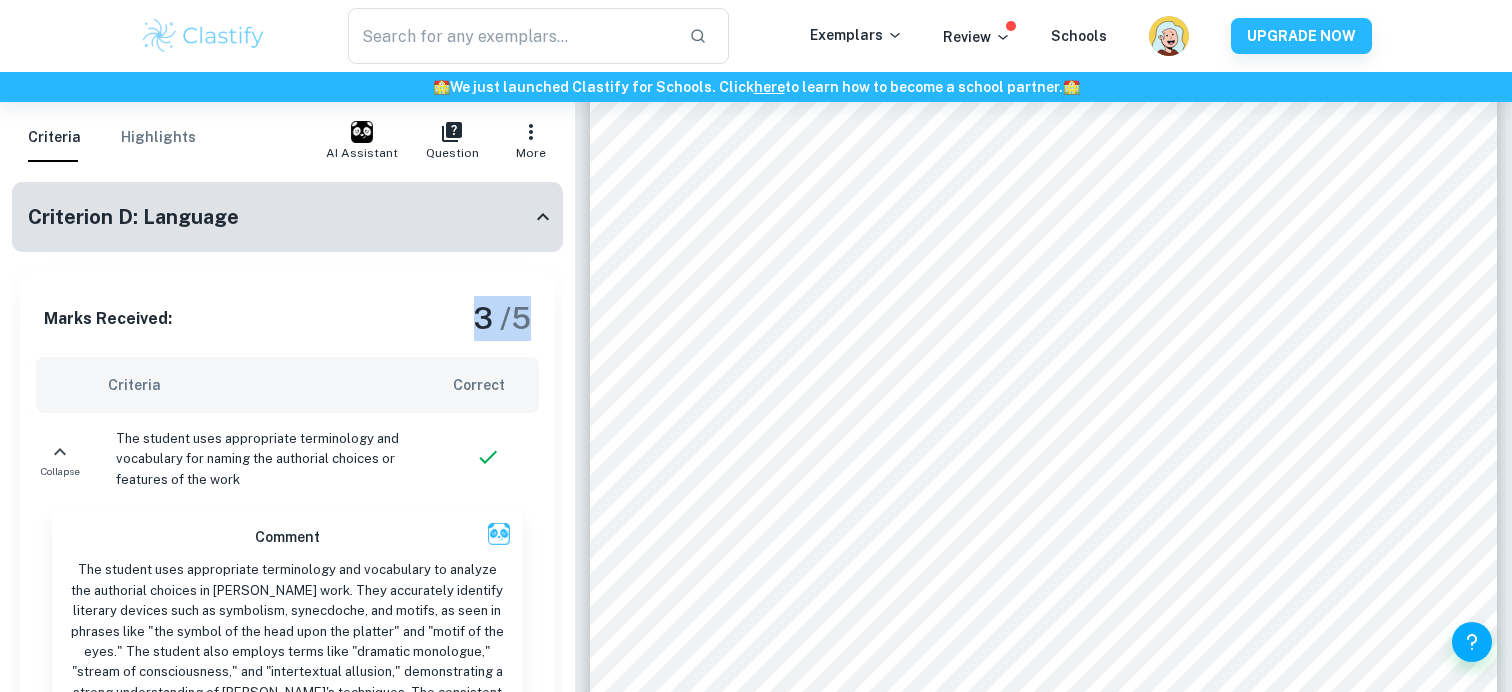 drag, startPoint x: 528, startPoint y: 326, endPoint x: 422, endPoint y: 325, distance: 106.004715 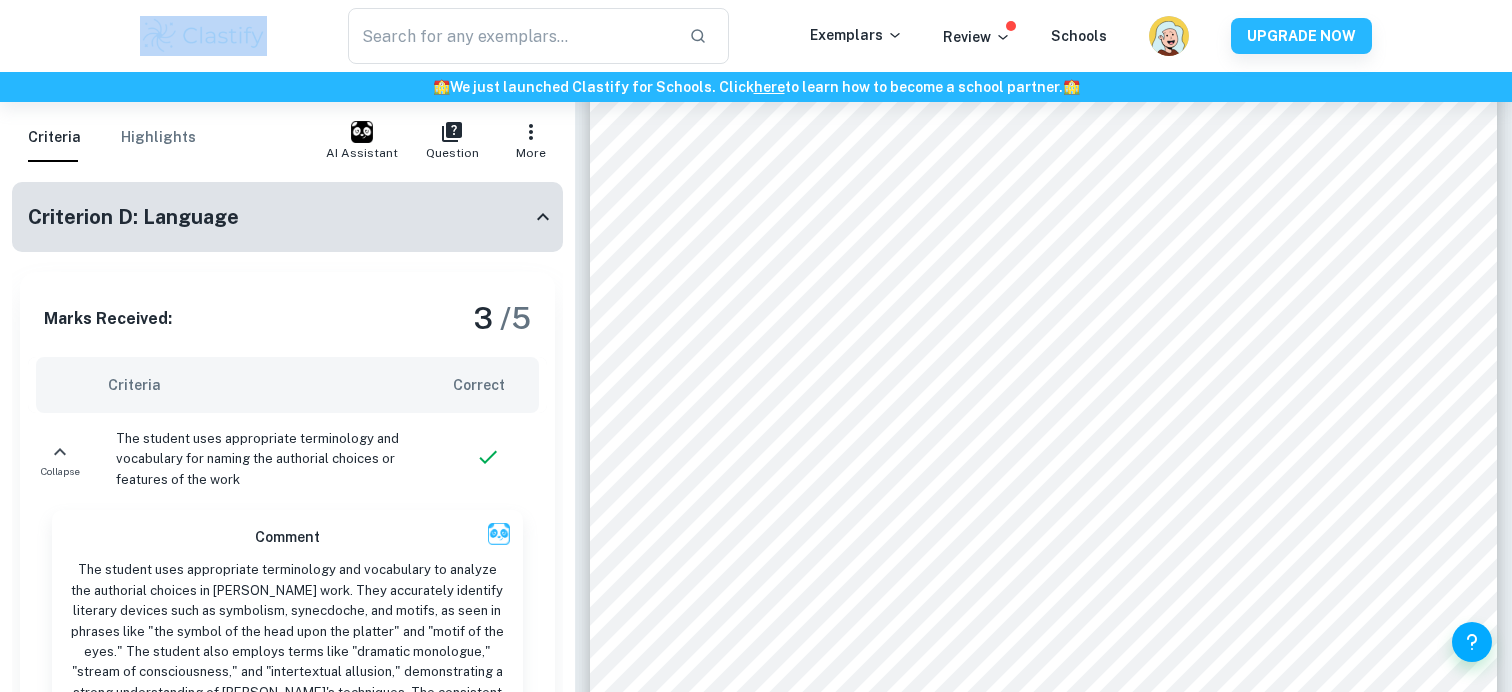 drag, startPoint x: 100, startPoint y: 20, endPoint x: 303, endPoint y: 51, distance: 205.35335 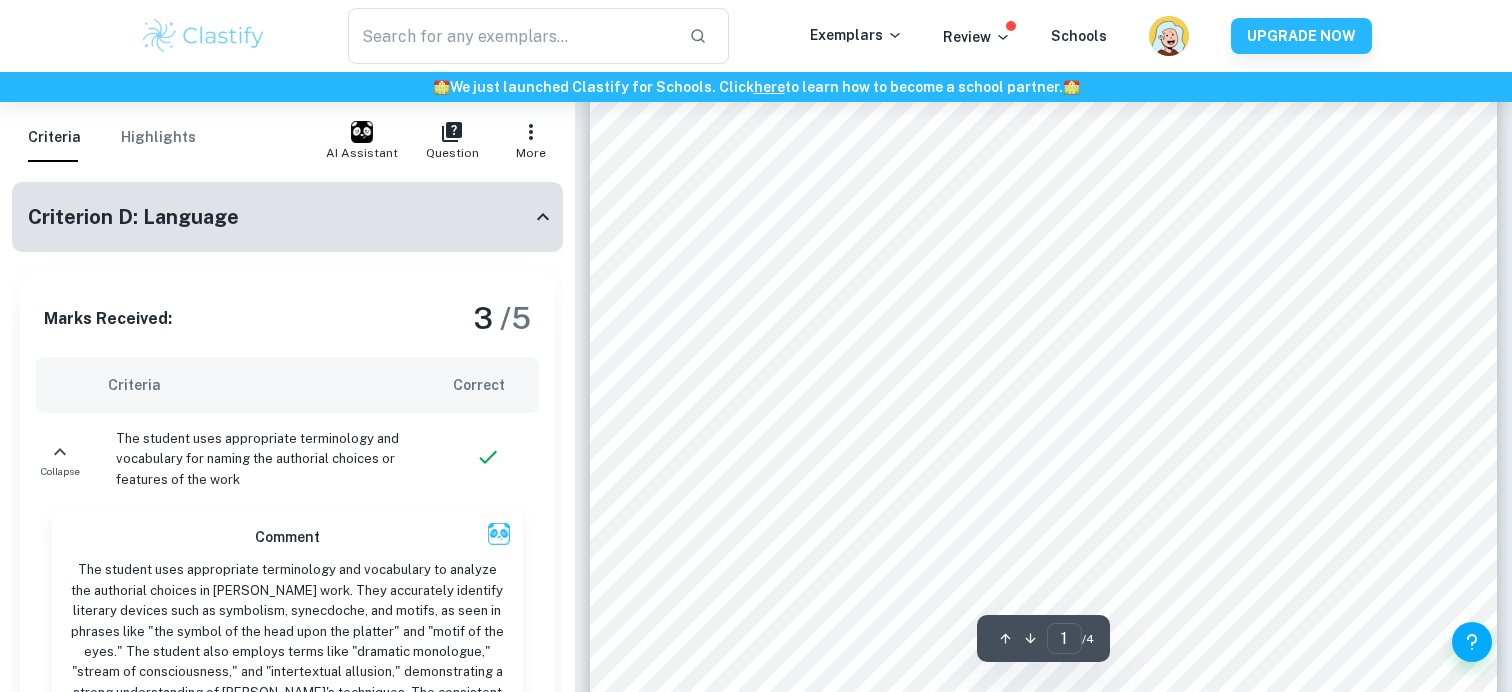 click on "alienated from society" at bounding box center [763, 274] 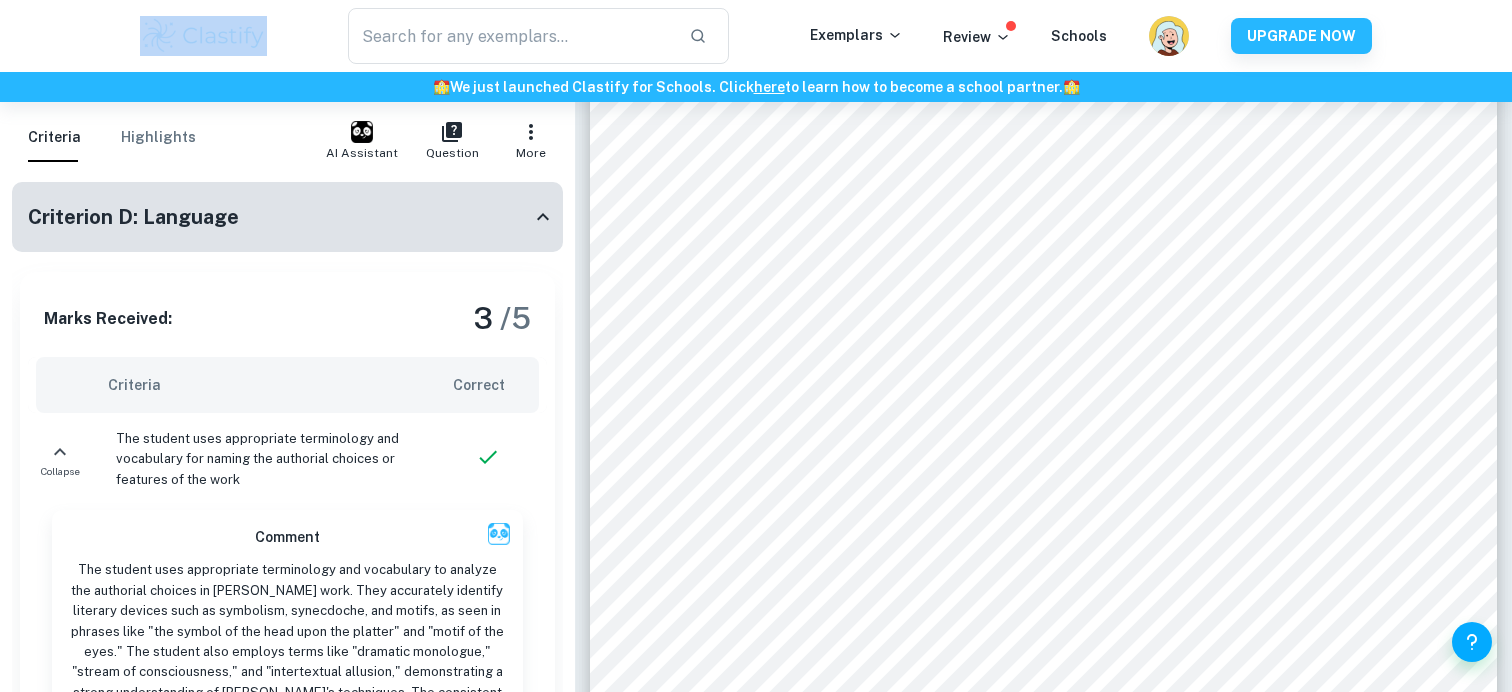 drag, startPoint x: 95, startPoint y: 12, endPoint x: 320, endPoint y: 36, distance: 226.27638 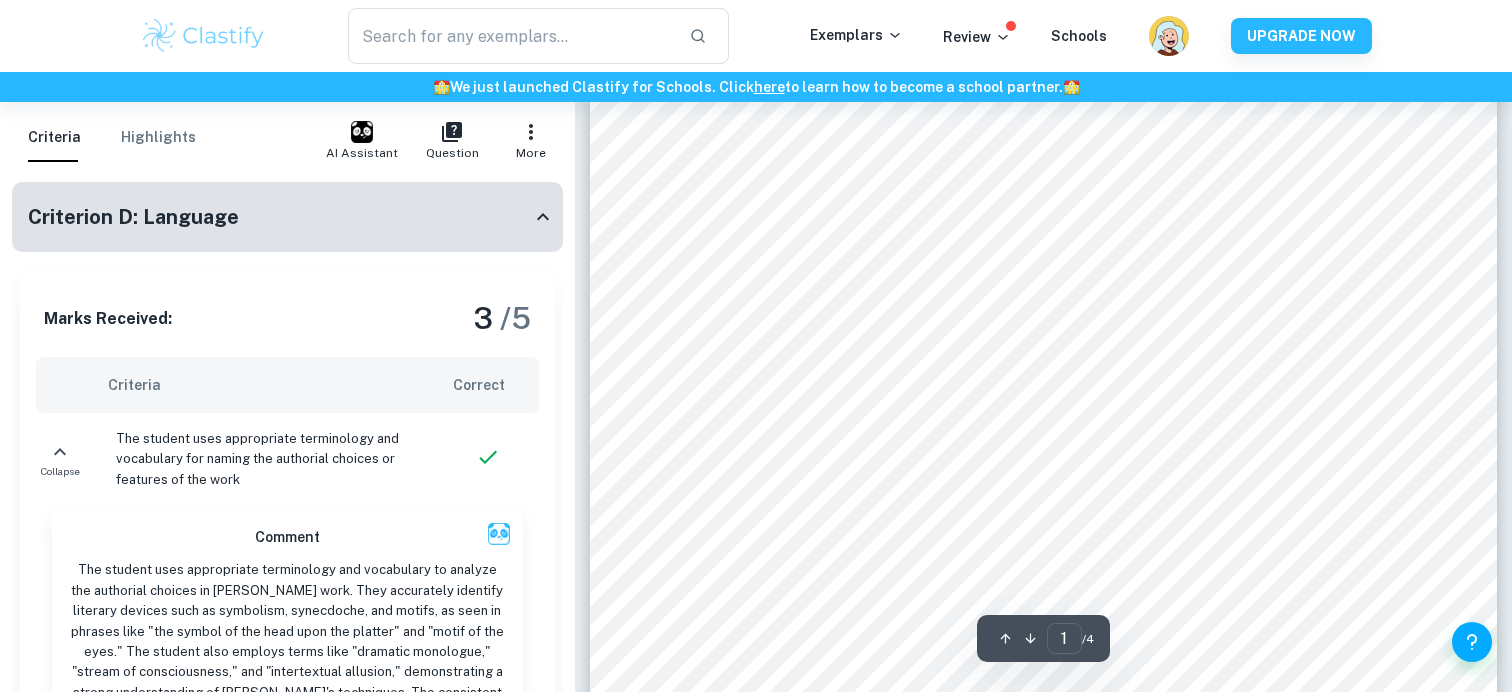 click on "1 How does [PERSON_NAME] utilise   symbolism   to display   existential deterioration in modern society? Words:   14 96 In his collection of   Modernist Poetry, specifically   The   L [PERSON_NAME]   of [PERSON_NAME]   ( 1915) and   The Hollow Men   (1925) ,   [PERSON_NAME]   utilises   symbolism   as a vessel   to   explore   the   existential deterioration of   the individual.   Existential deterioration is characterised as   the   breakdown   of one’s morality ,   faith   and   metaphysical sense of self.   Throug h   symbols of   uncertainty   and universal order ,   The Love Song of [PERSON_NAME]   depict s   the degradation of the human   psyche in the face of modernity, alienated from society   and paralys ed by   self - deprecation .   [PERSON_NAME] conveys a n individual’s state of [MEDICAL_DATA] ,   ostracised   and void of spiritual   connection .   Motifs of faith and emptiness in   T he   Ho llow M en   portrays   a similar loss of spirituality and   identity, a consequence of the dehumanisation" at bounding box center [1043, 489] 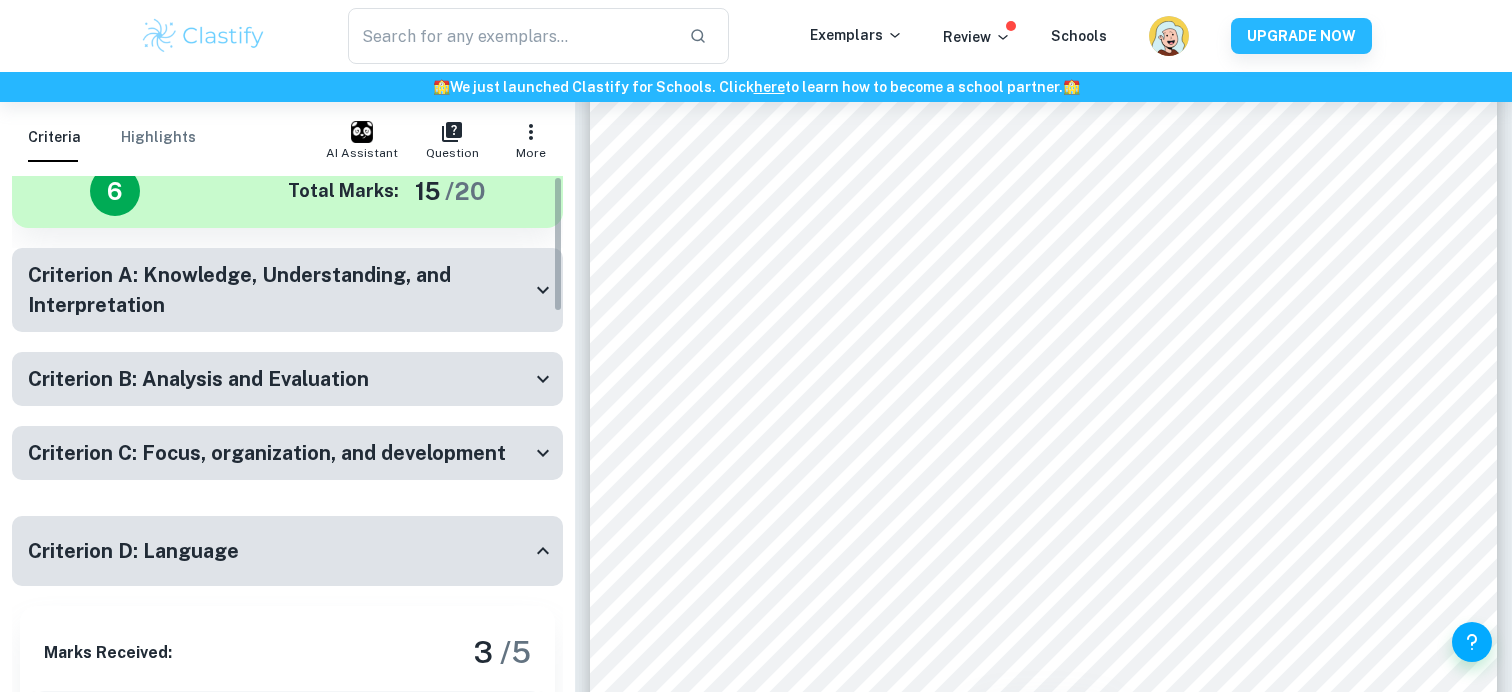 scroll, scrollTop: 0, scrollLeft: 0, axis: both 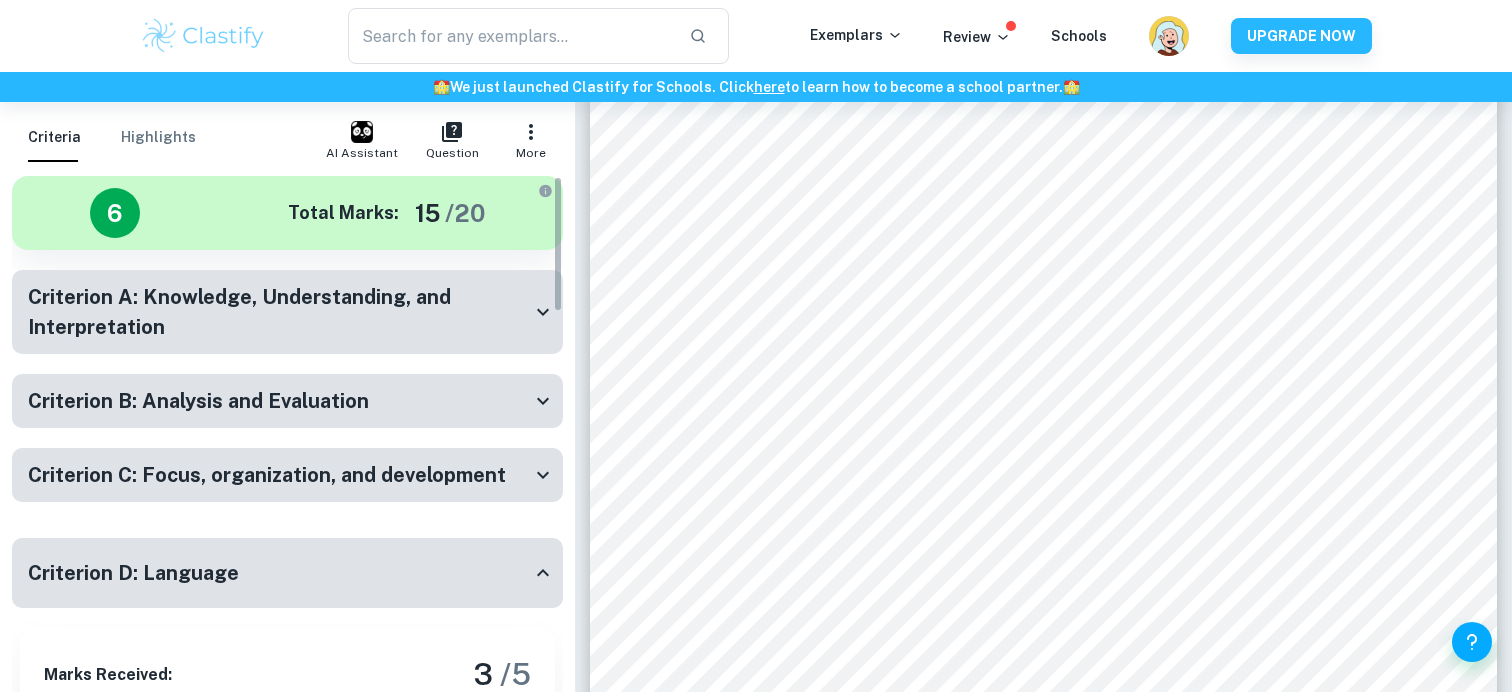 click 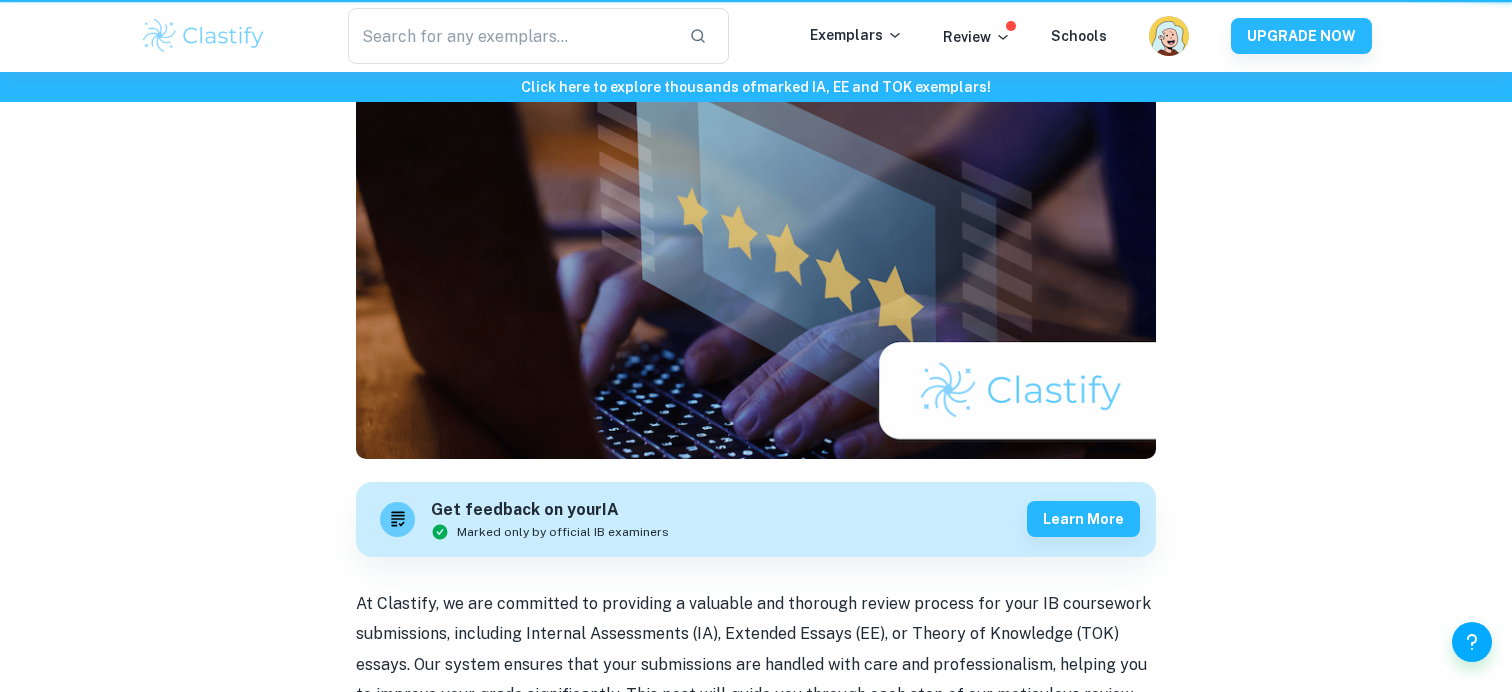 scroll, scrollTop: 0, scrollLeft: 0, axis: both 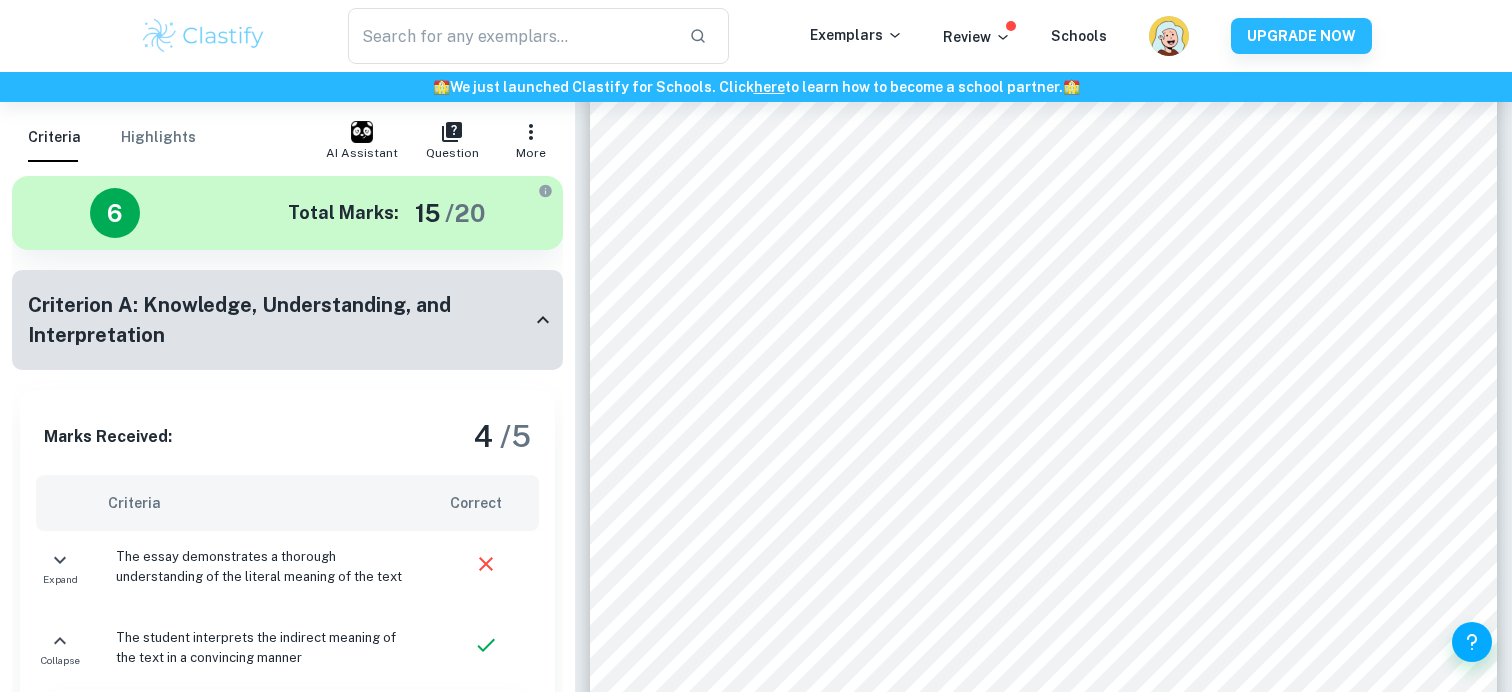 click 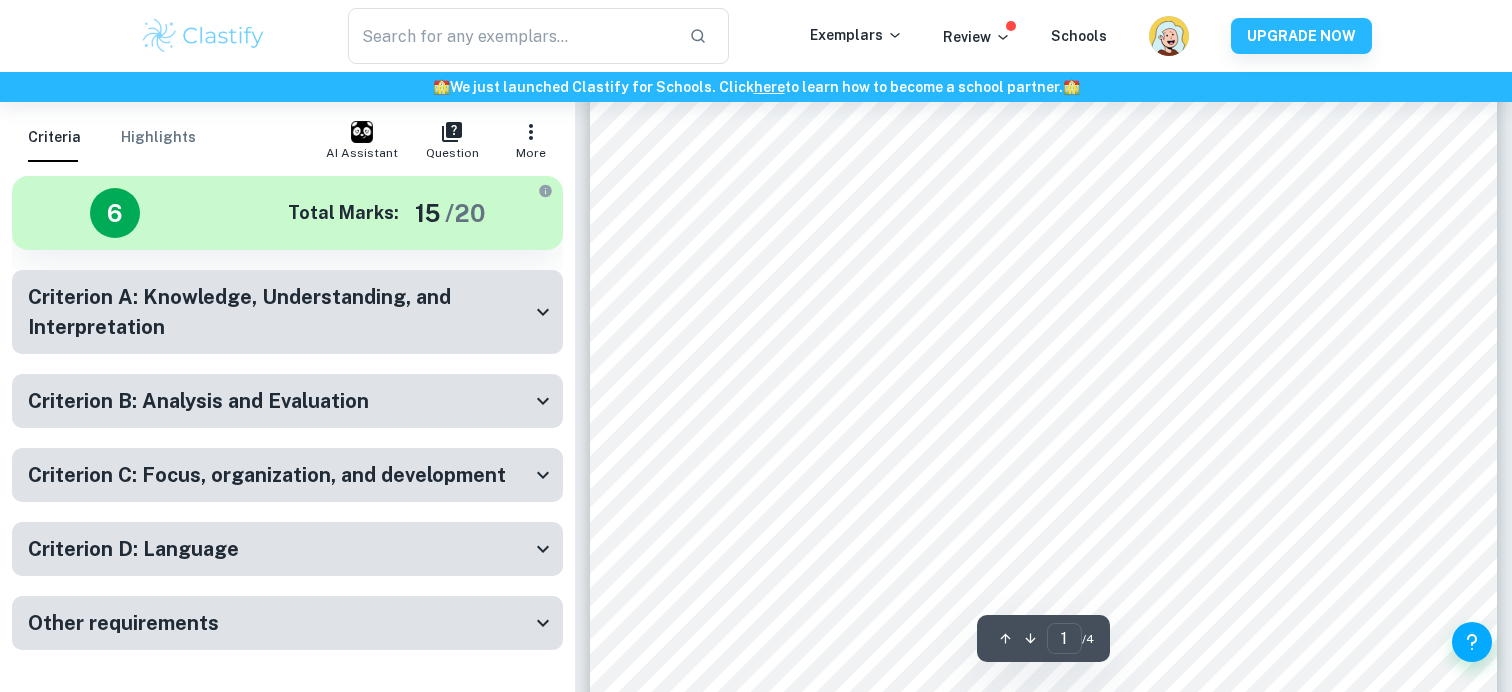 scroll, scrollTop: 498, scrollLeft: 0, axis: vertical 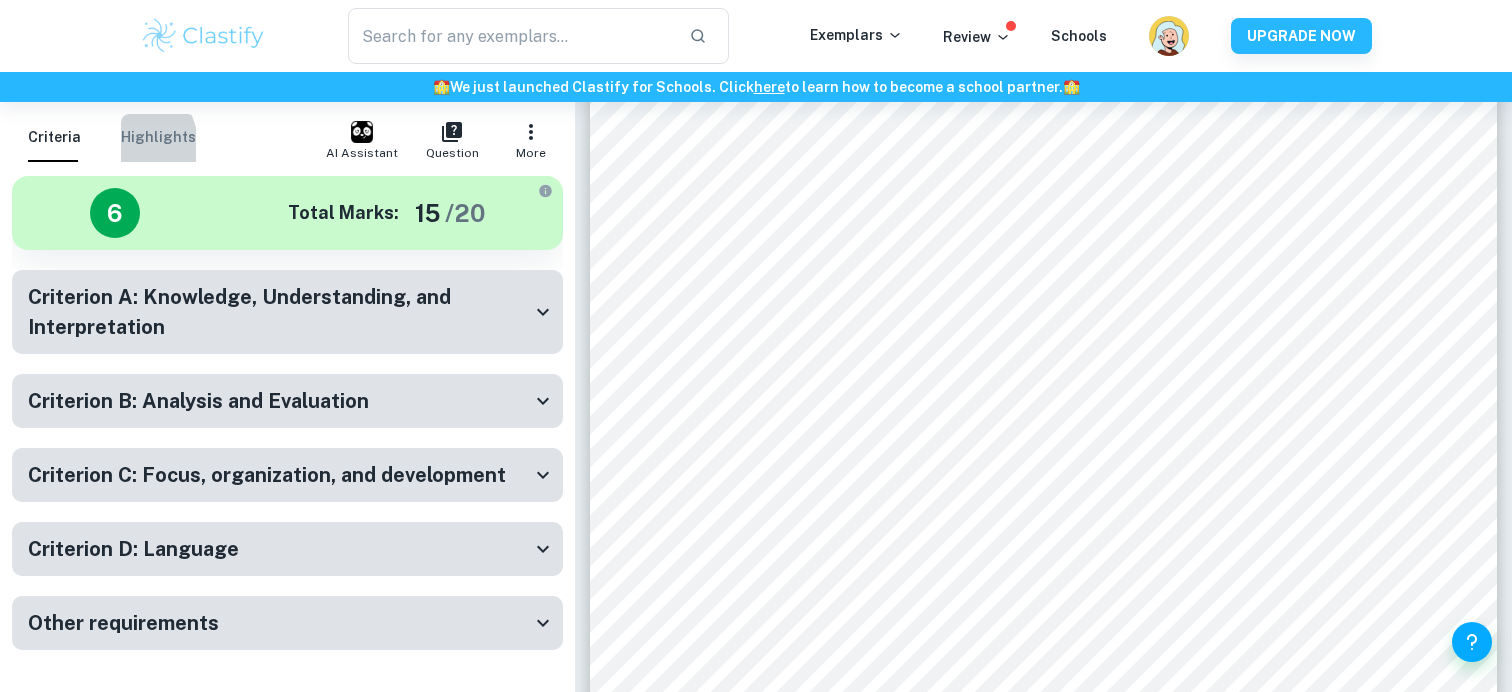 click on "Highlights" at bounding box center [158, 138] 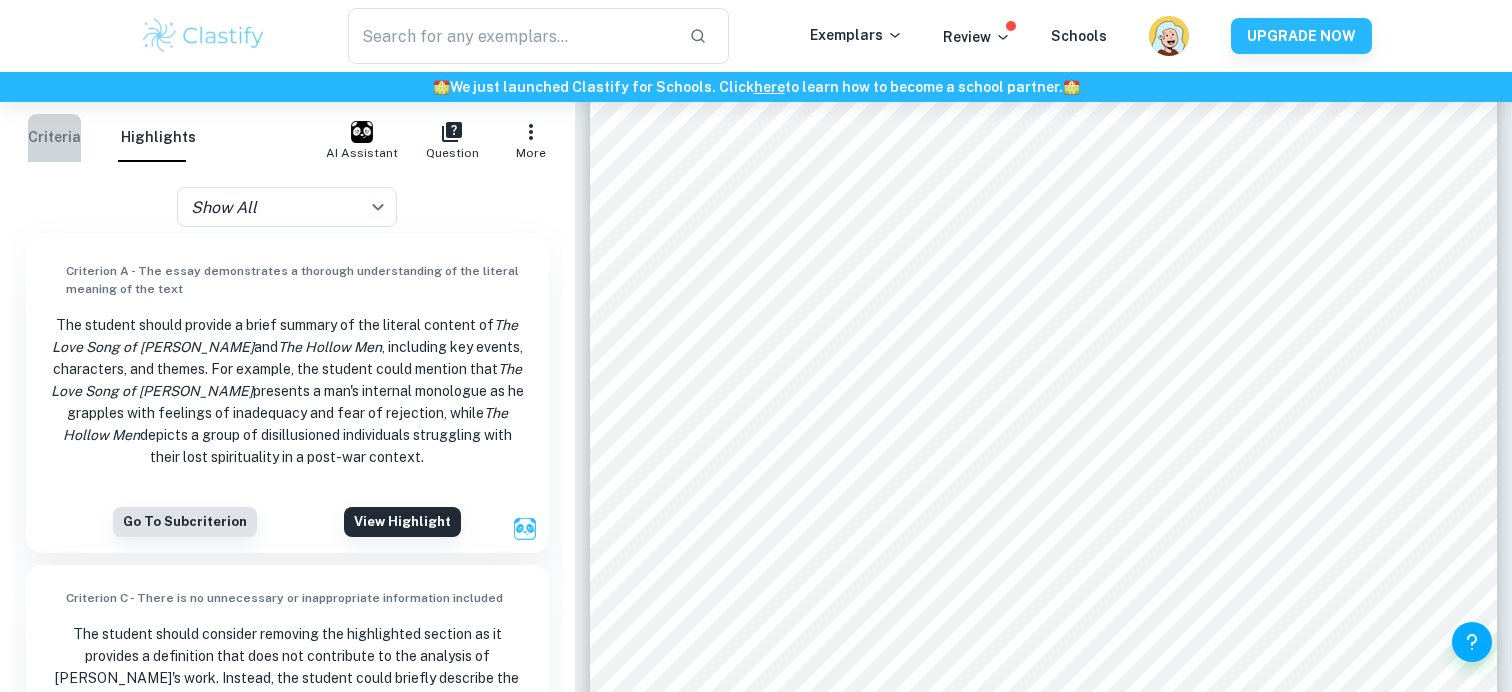 click on "Criteria" at bounding box center (54, 138) 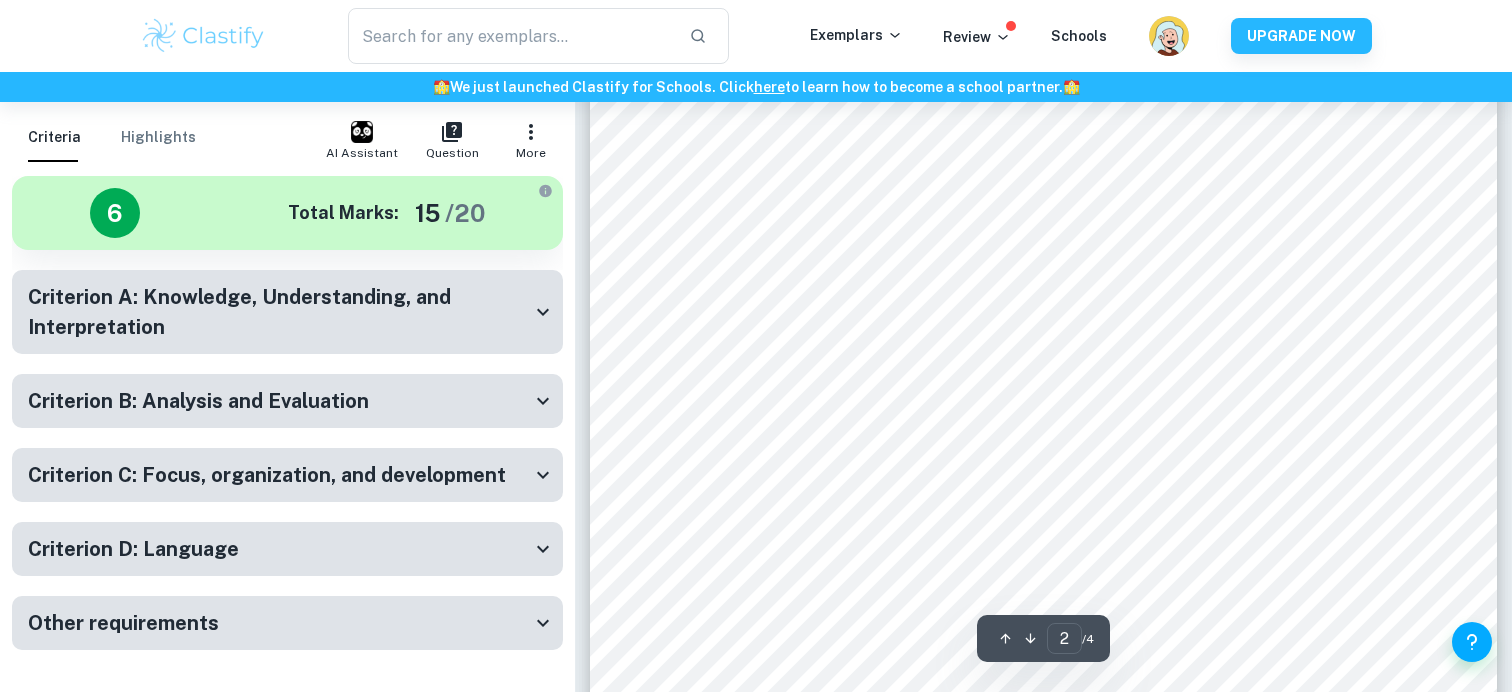 scroll, scrollTop: 1733, scrollLeft: 0, axis: vertical 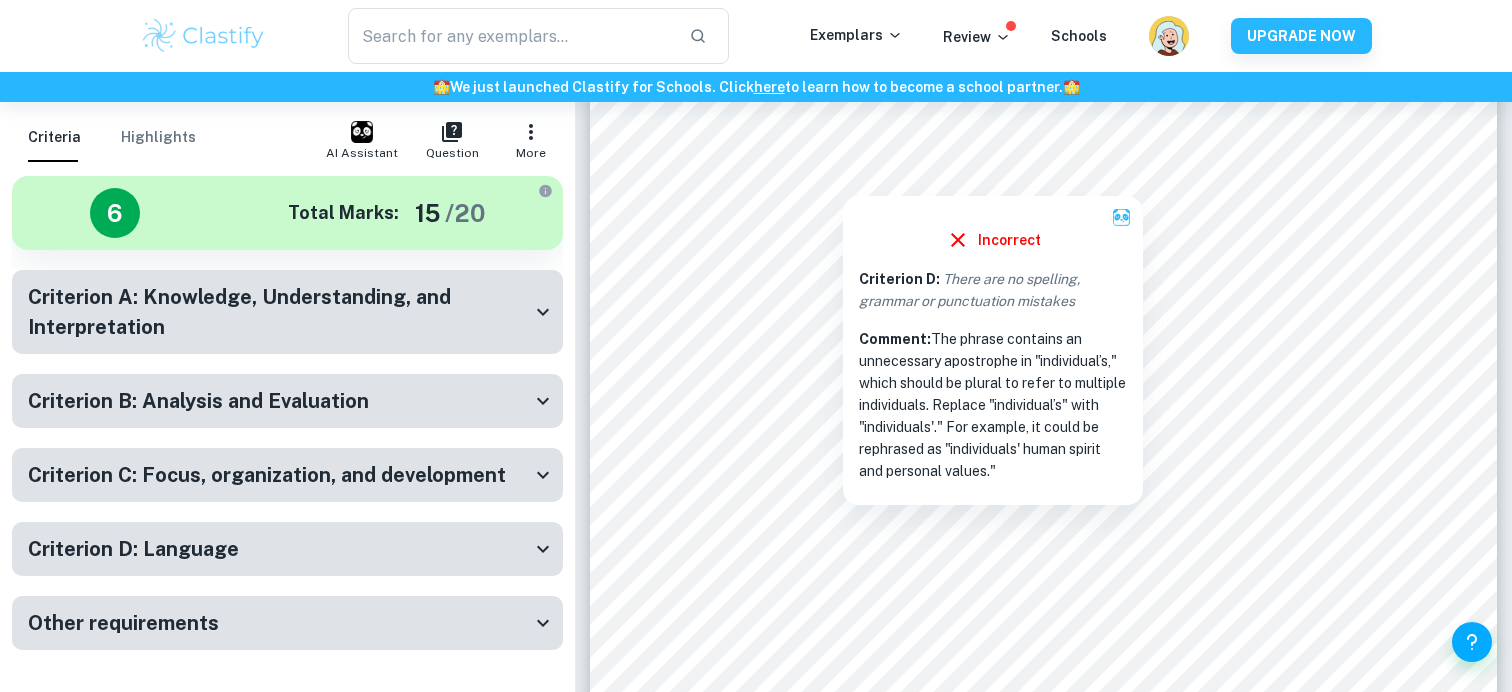 click at bounding box center [843, 181] 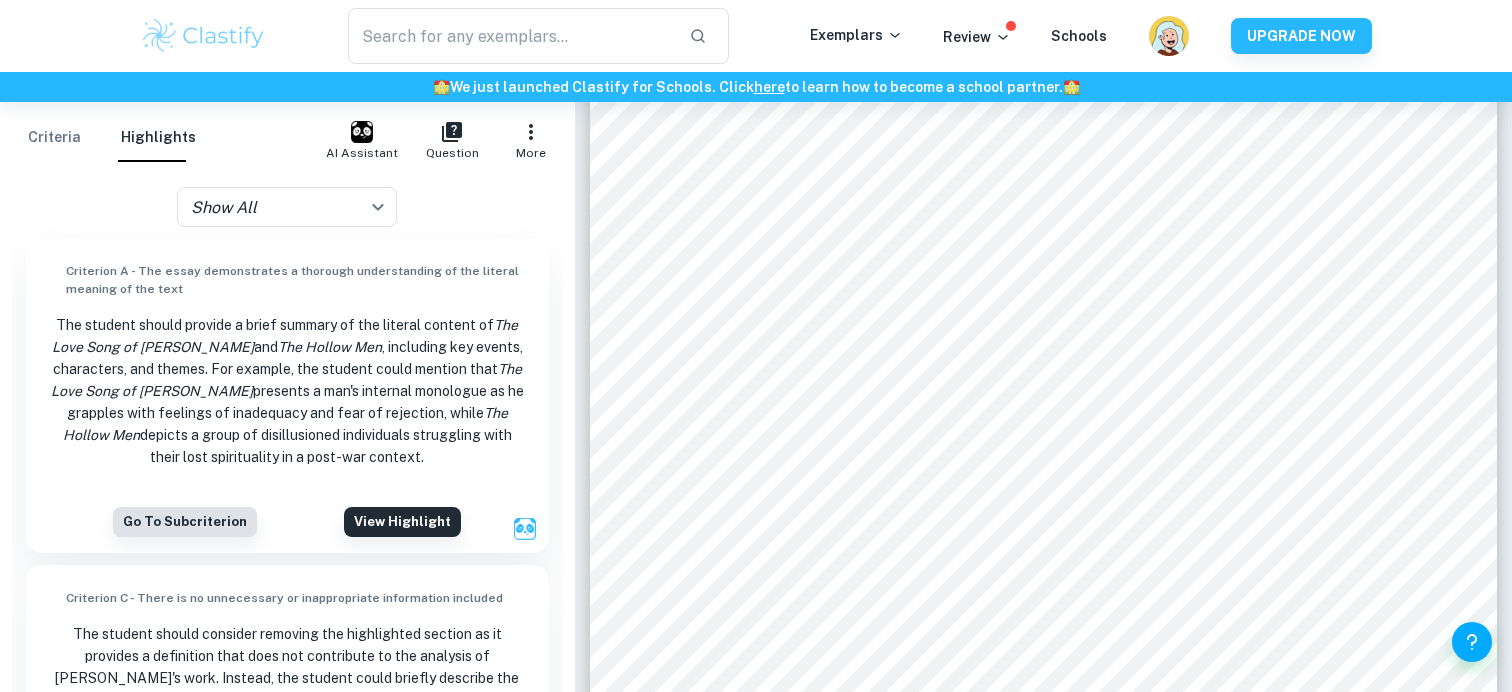 scroll, scrollTop: 2269, scrollLeft: 0, axis: vertical 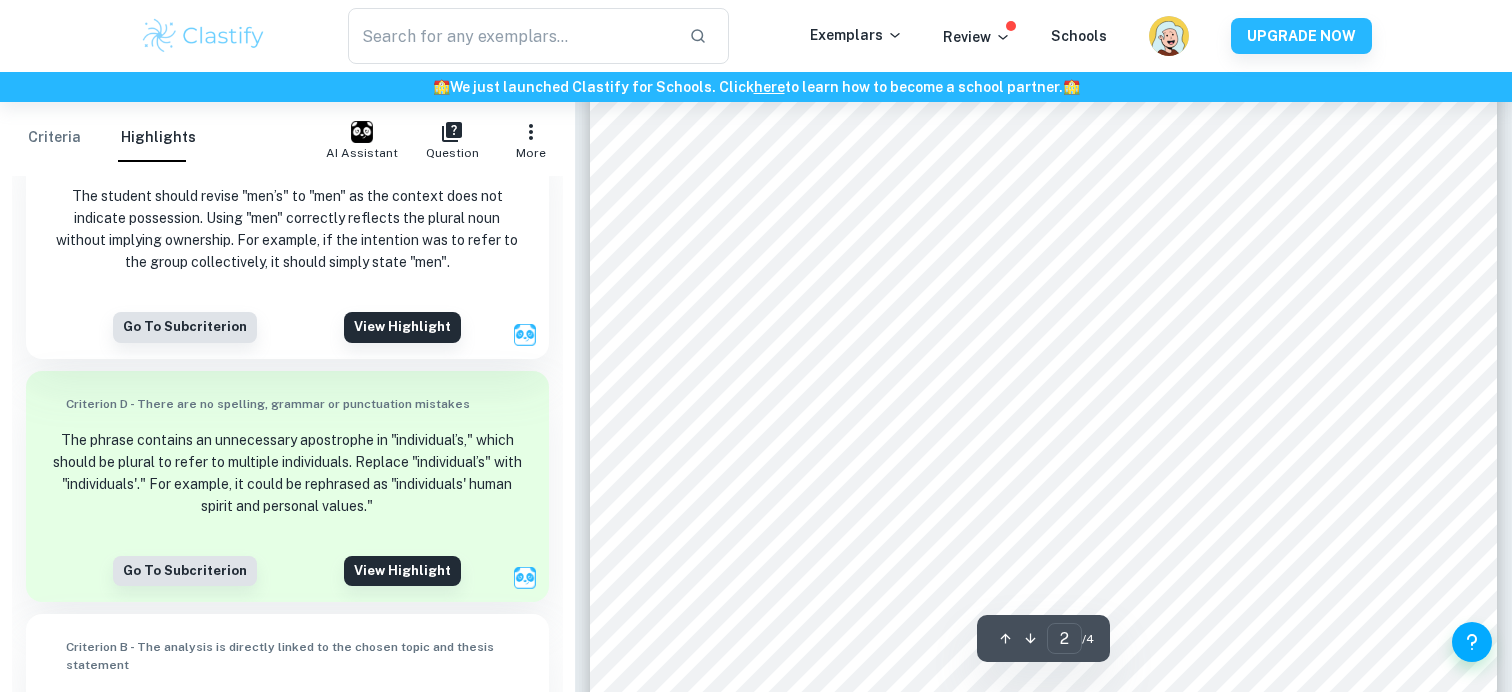 click on "2 [PERSON_NAME] ’s a uthorial interjection   in   [PERSON_NAME]’s voice   displa ys   his self - deprecating thoughts ,   wherein he feels perpetually perceived by his shortcomings .   This is indicative of the existential degradation   he   undergoes resulting from the breakdown of his own morality.   [PERSON_NAME]’s overwhelming   anxieties   and self - disdain represents the   mind scape   of the modern man ,   de void of human spirit   and values. Further ed   in   The Hollow Men ,   the   collective   is   represented   as   empty   and lacking vitality   with   [PERSON_NAME]   present ing   the modern decay of   values .   This is   achieved   through the men   seen as void of   ambition and   ideals.   The   hollow men are   depicted throughout the poem as broken   in   “There, the eyes are / Sunlig ht on a broken column.” 3 [PERSON_NAME] employs a motif of the eyes   to symbolise   extrinsic judgement   of the moral decay in these men, like   that of the judgement   [PERSON_NAME]   experiences.   Furthermore,       their   ." at bounding box center (1043, 323) 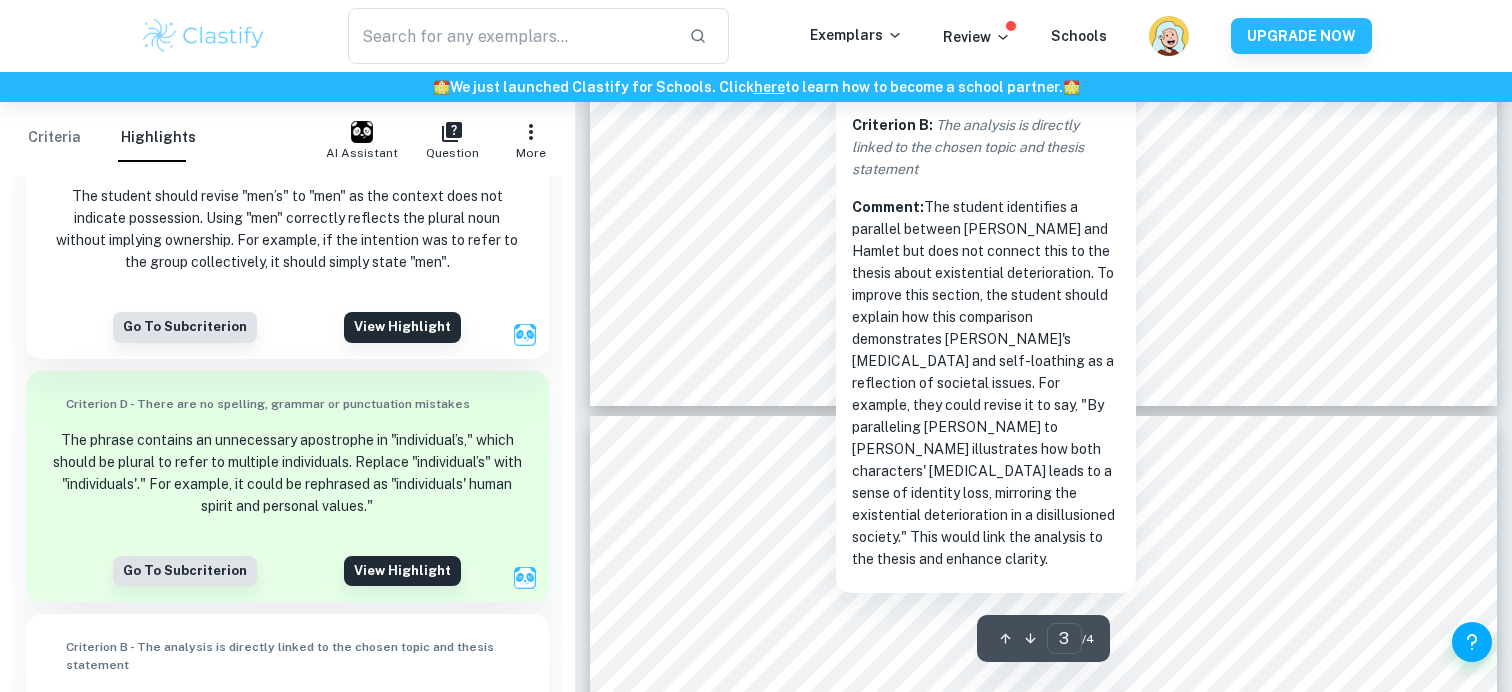 scroll, scrollTop: 3643, scrollLeft: 0, axis: vertical 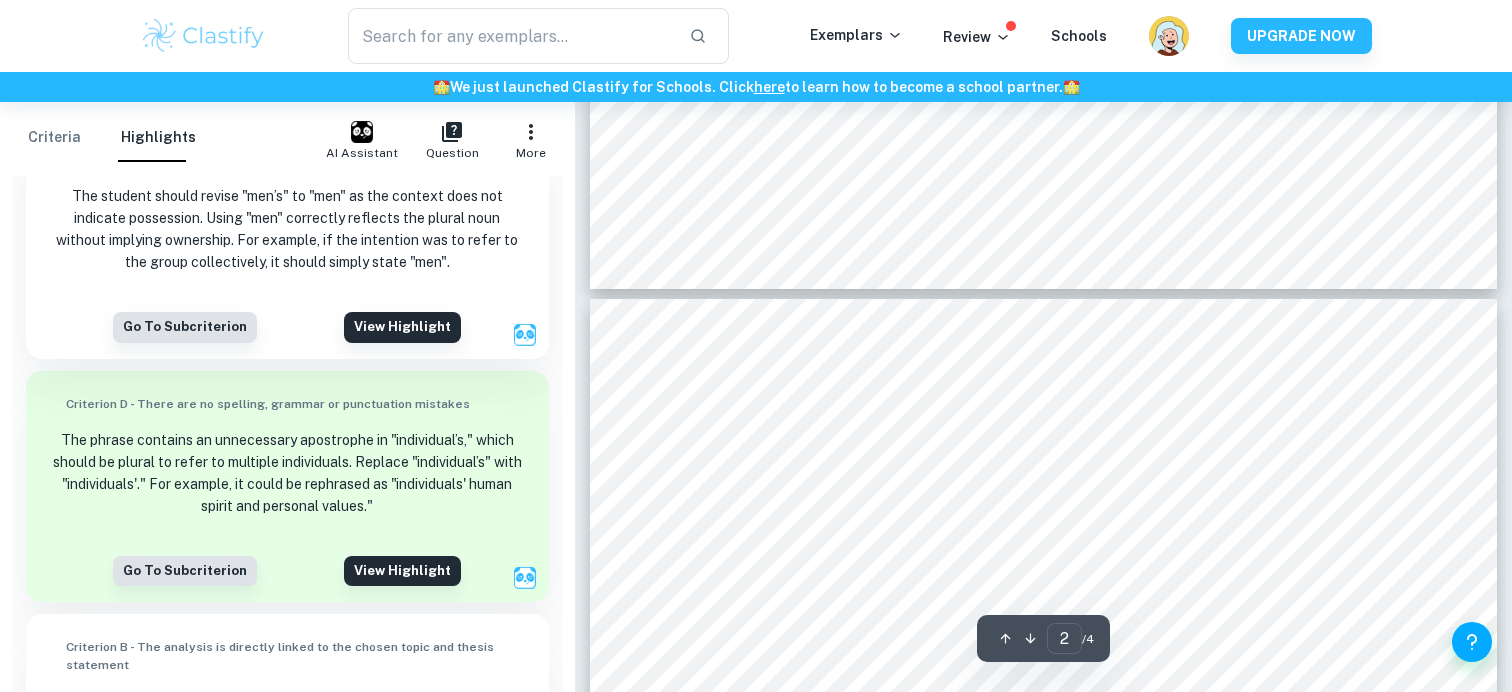 type on "1" 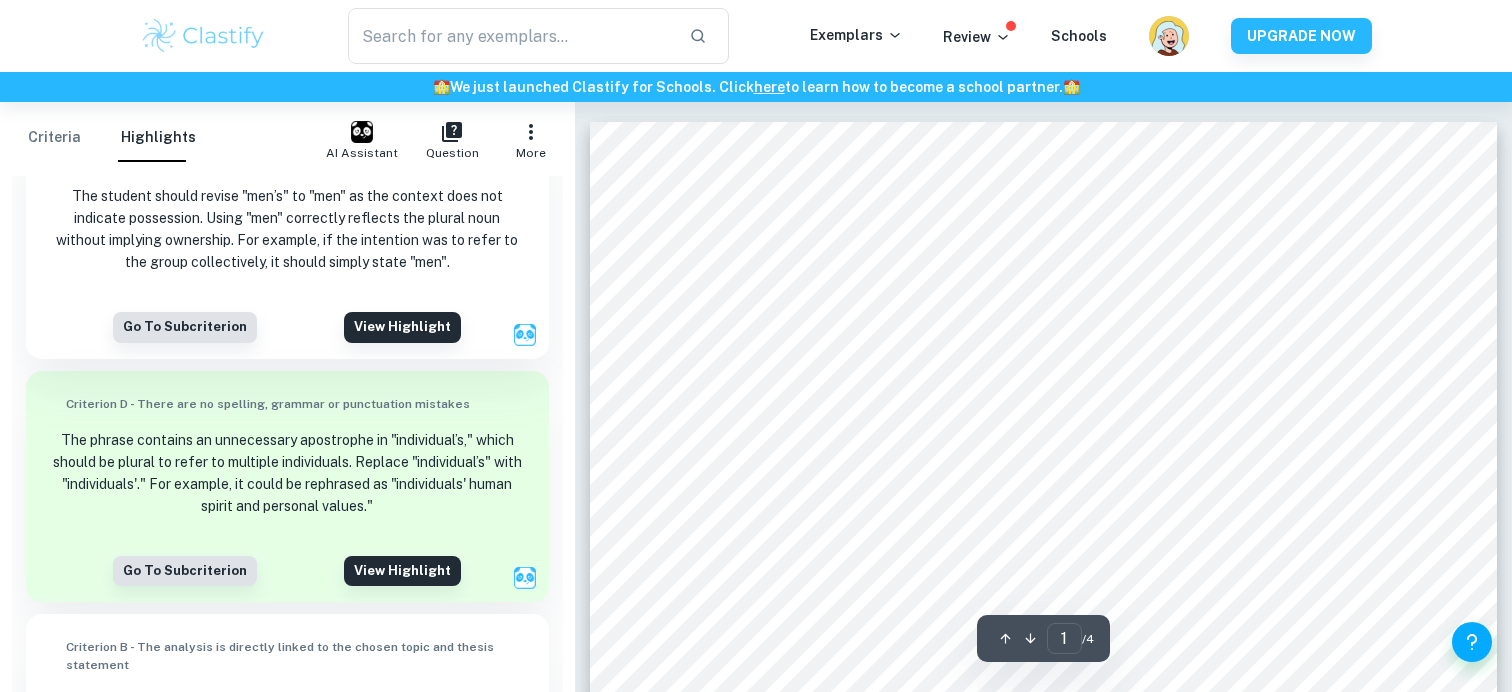 scroll, scrollTop: 52, scrollLeft: 0, axis: vertical 